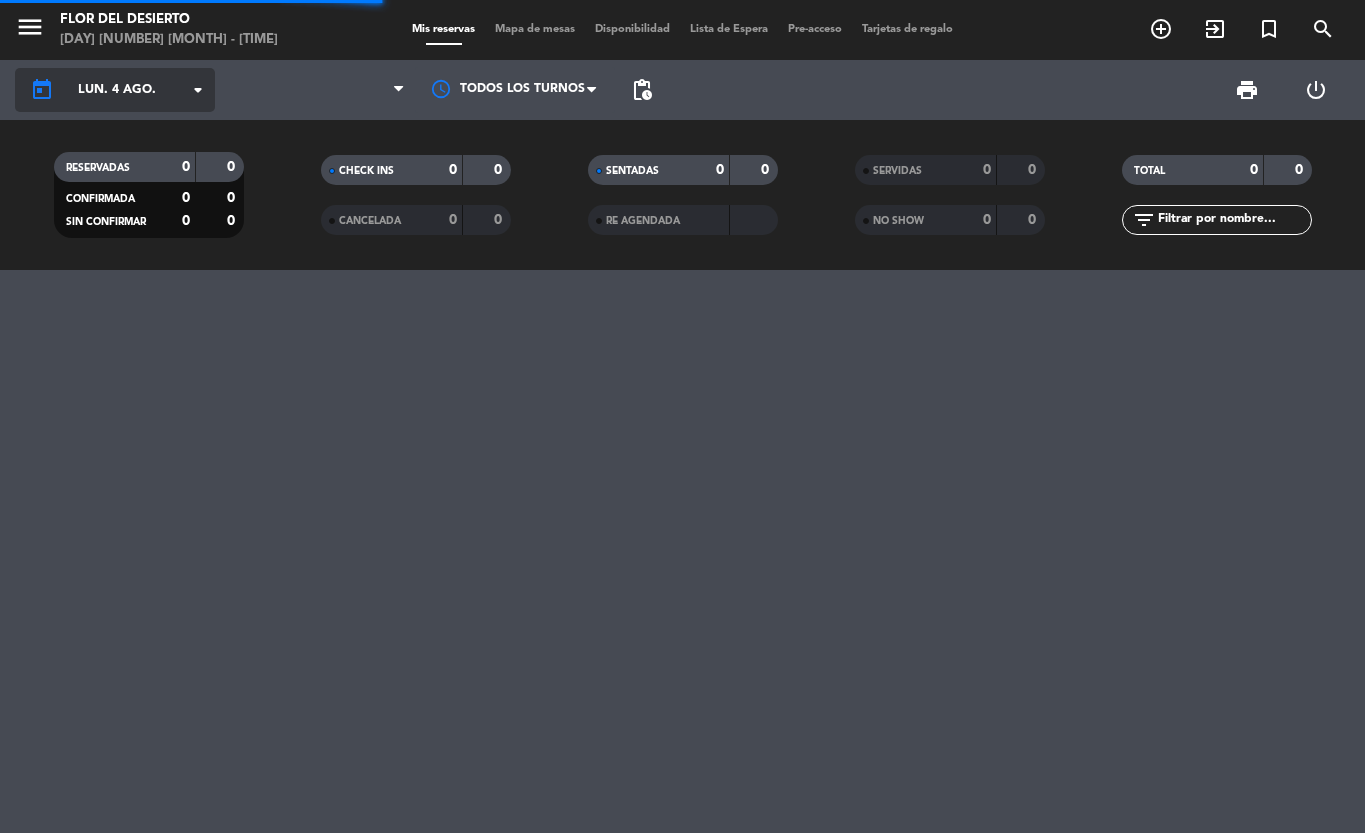 scroll, scrollTop: 0, scrollLeft: 0, axis: both 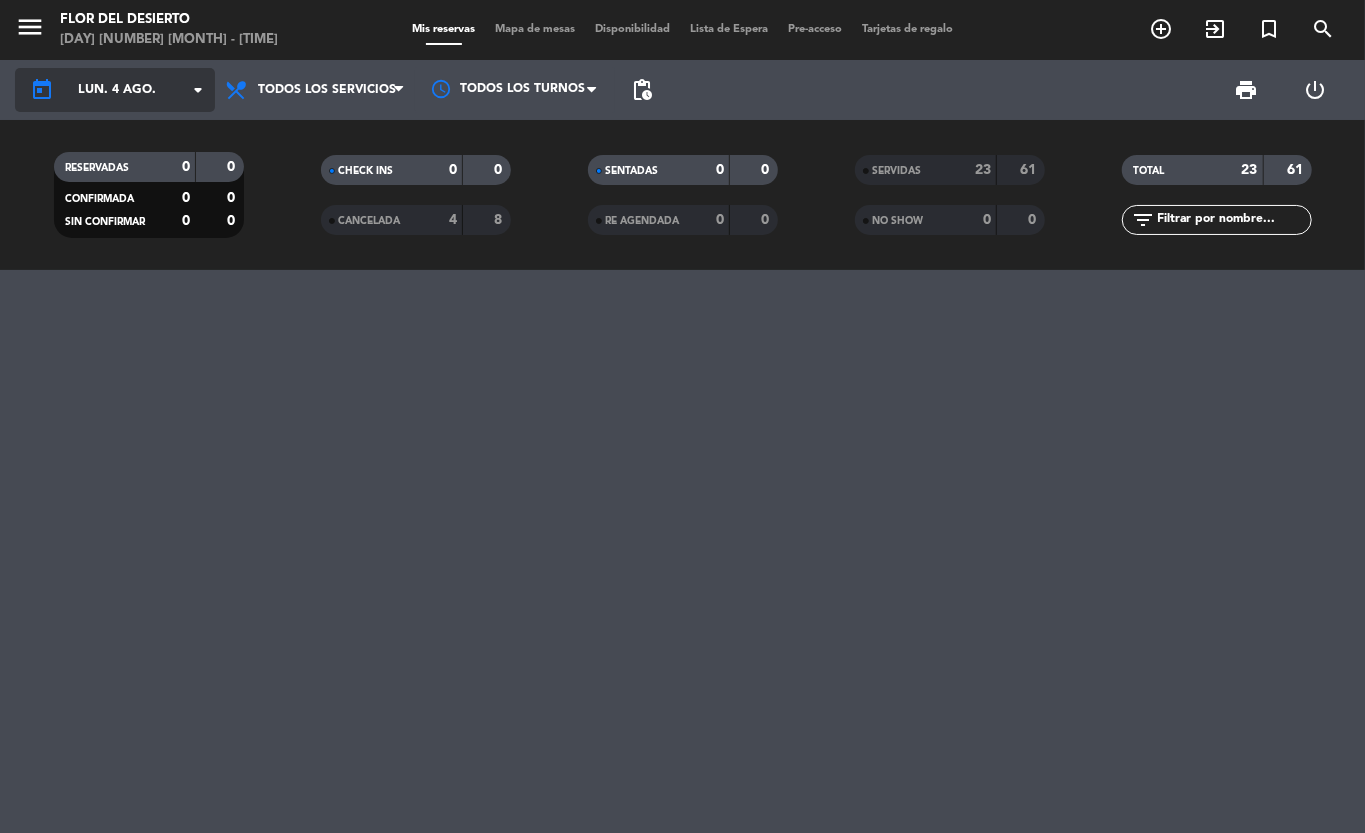 click on "lun. 4 ago." 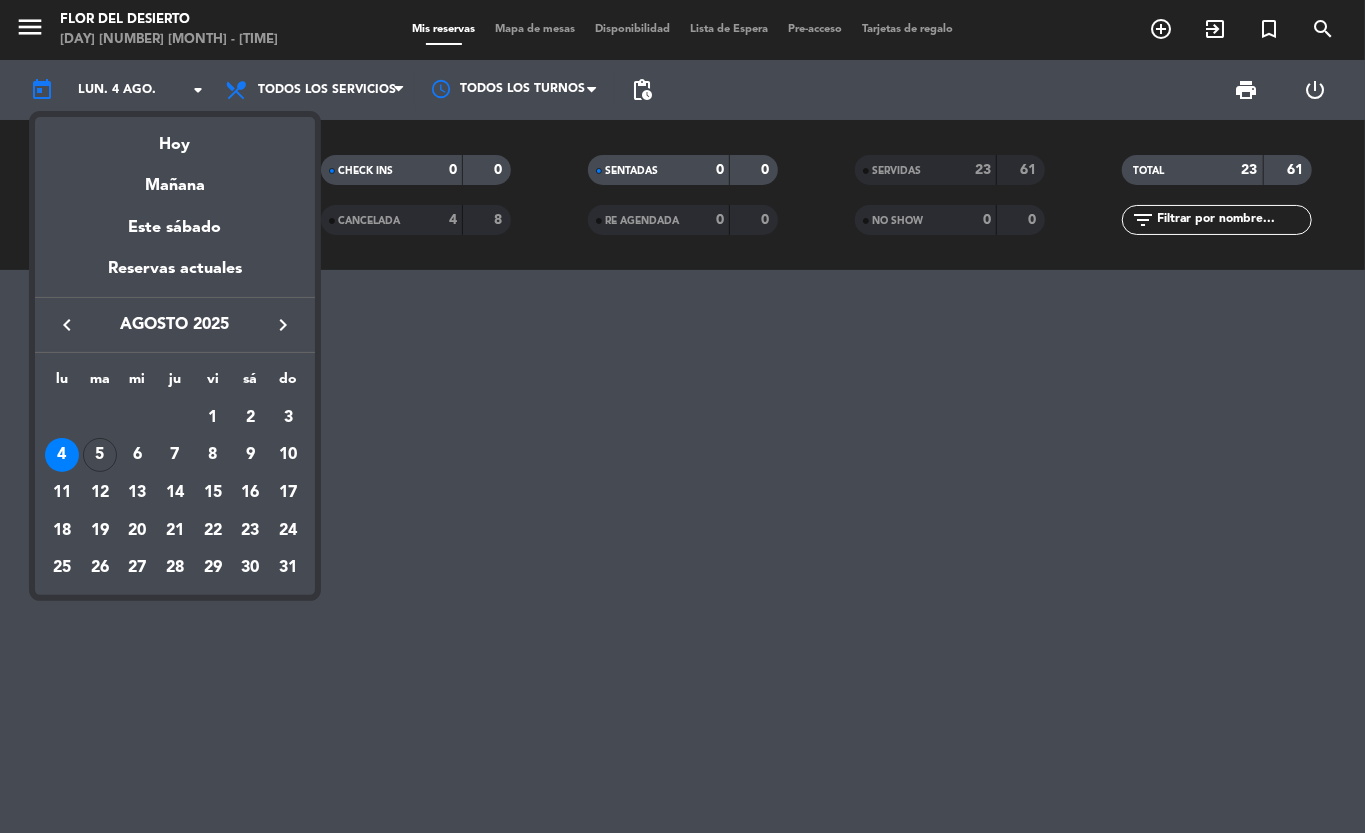 click on "5" at bounding box center (100, 455) 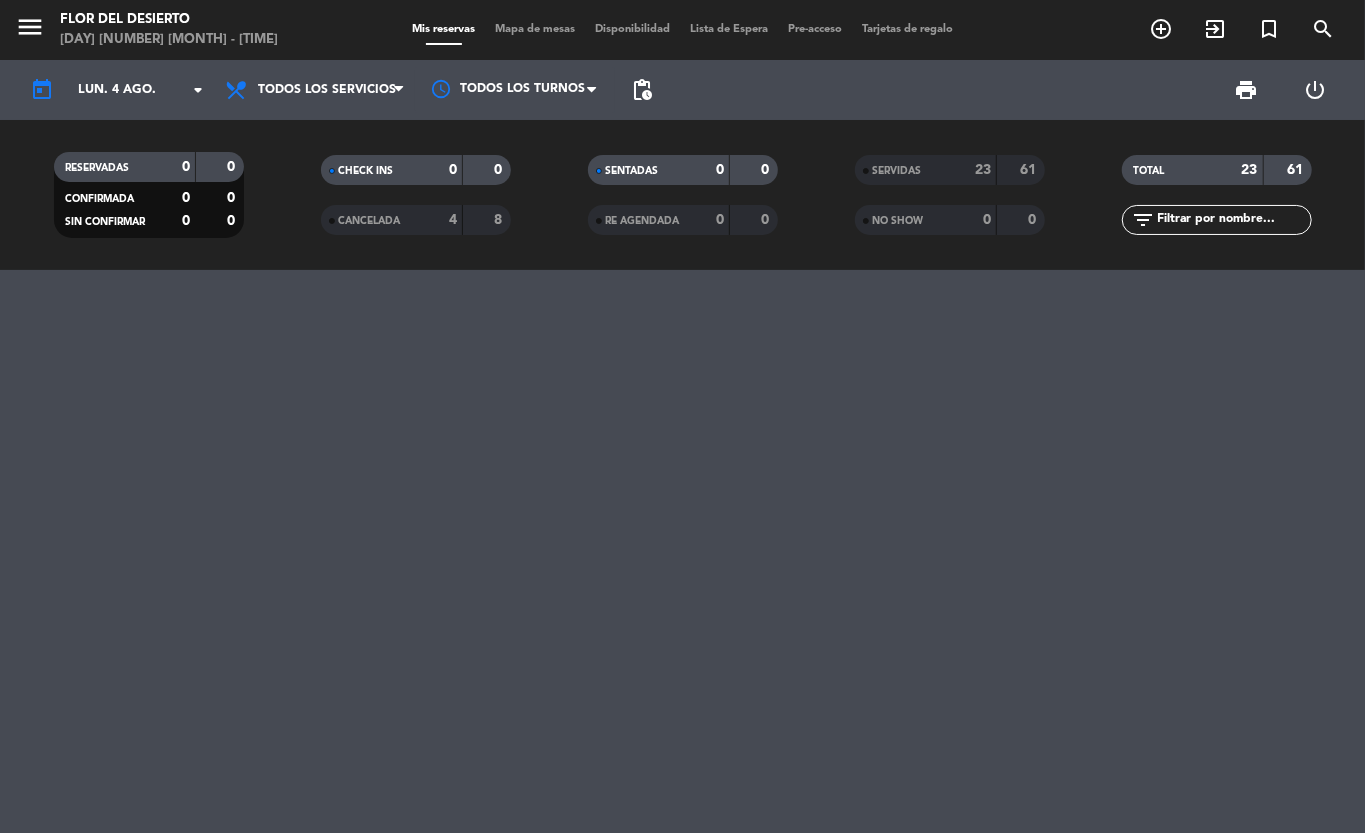 type on "mar. 5 ago." 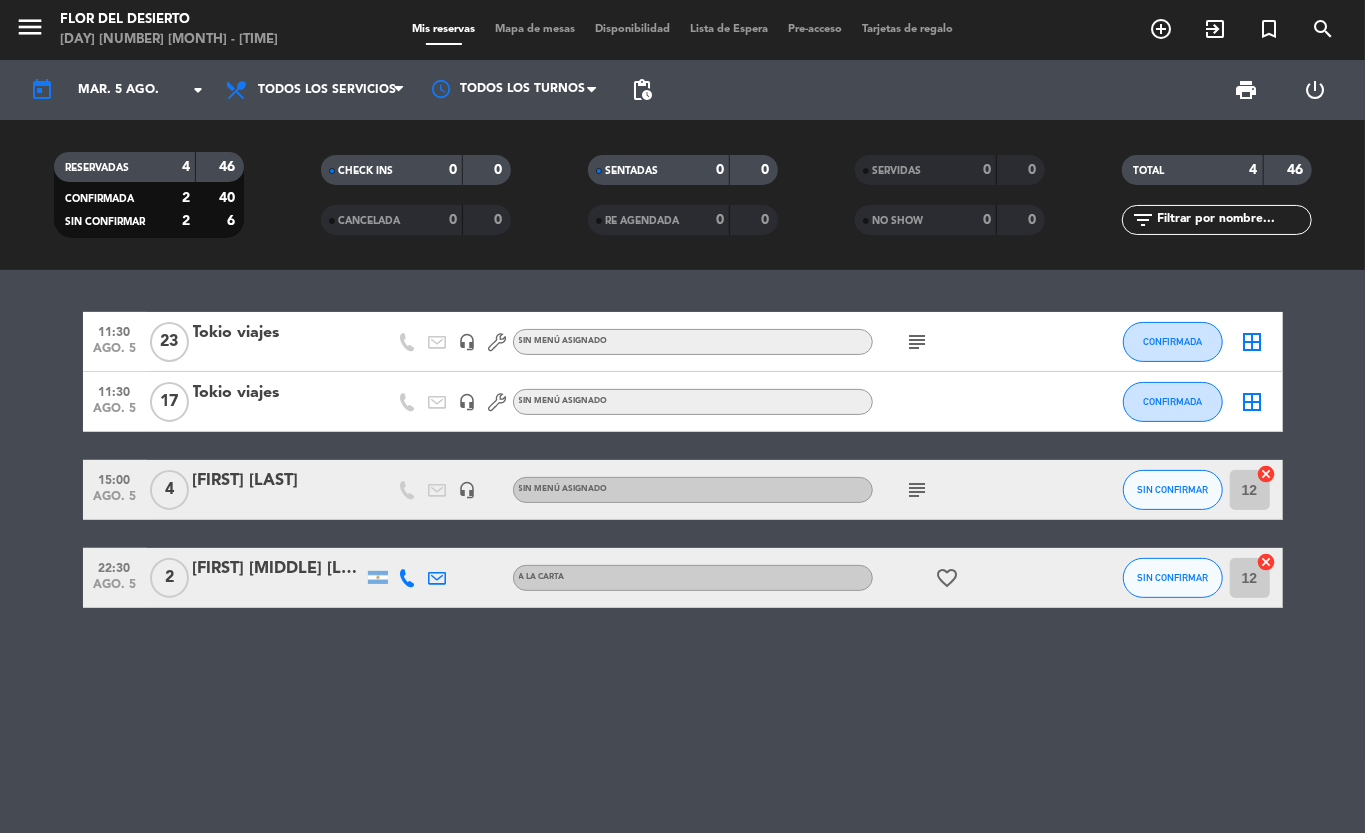 click on "subject" 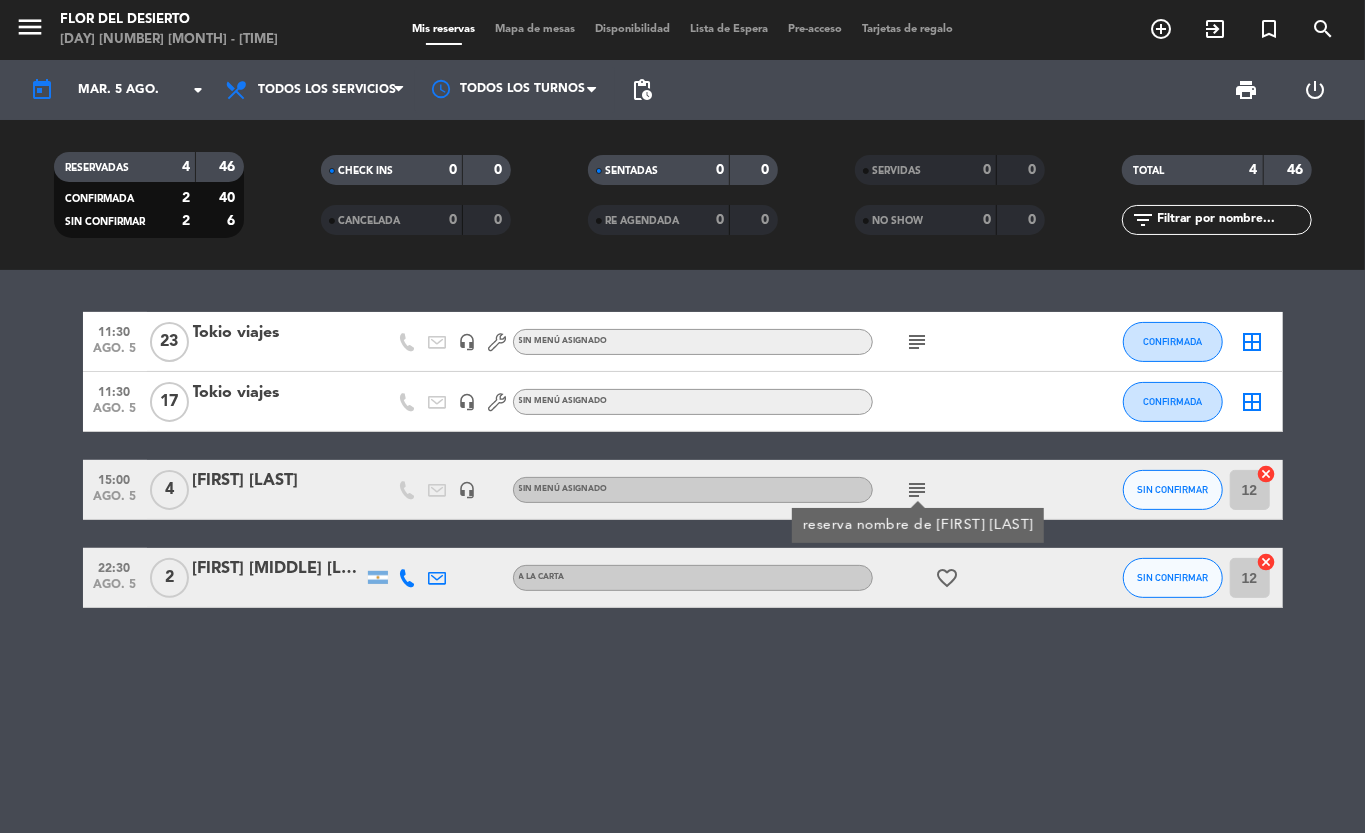 click on "[FIRST] [MIDDLE] [LAST] [LAST]" 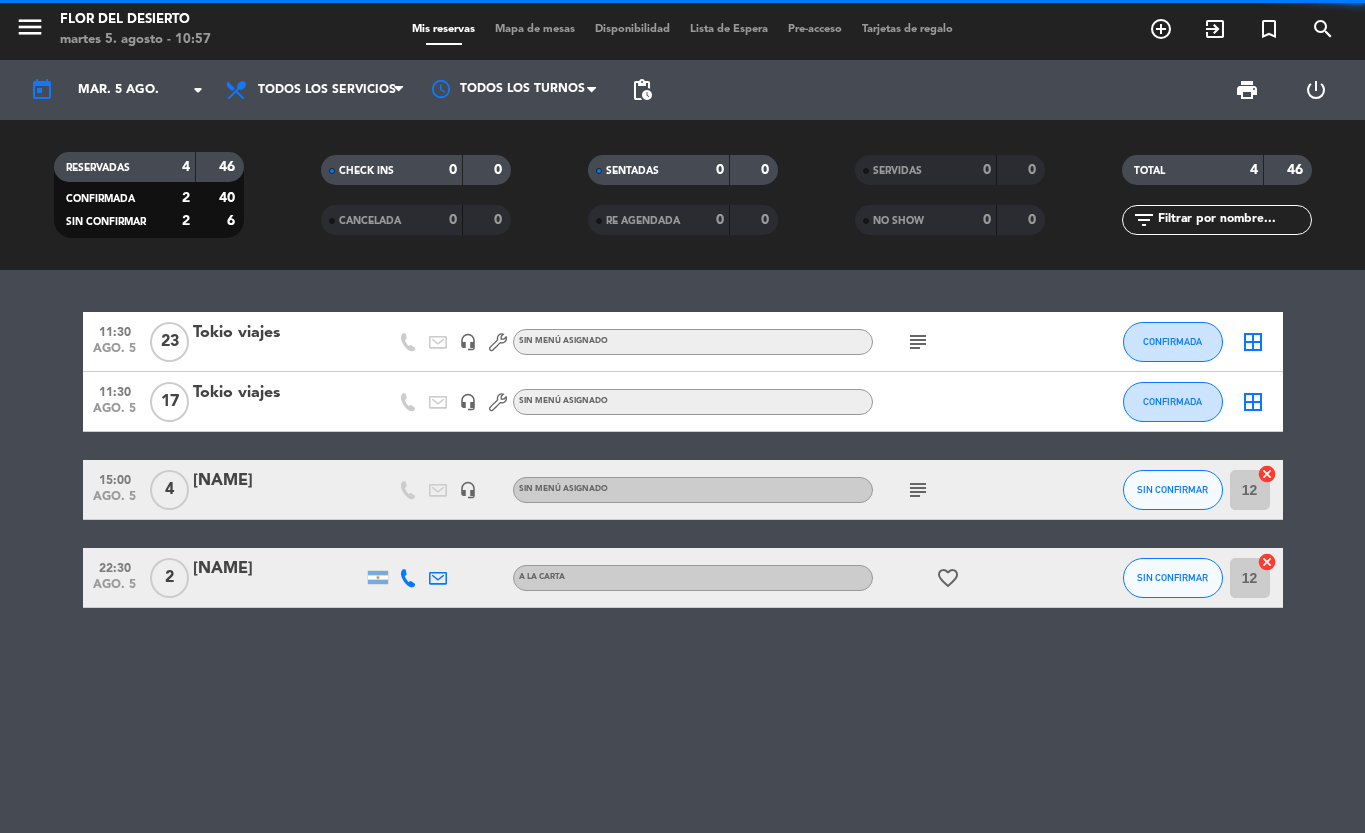 scroll, scrollTop: 0, scrollLeft: 0, axis: both 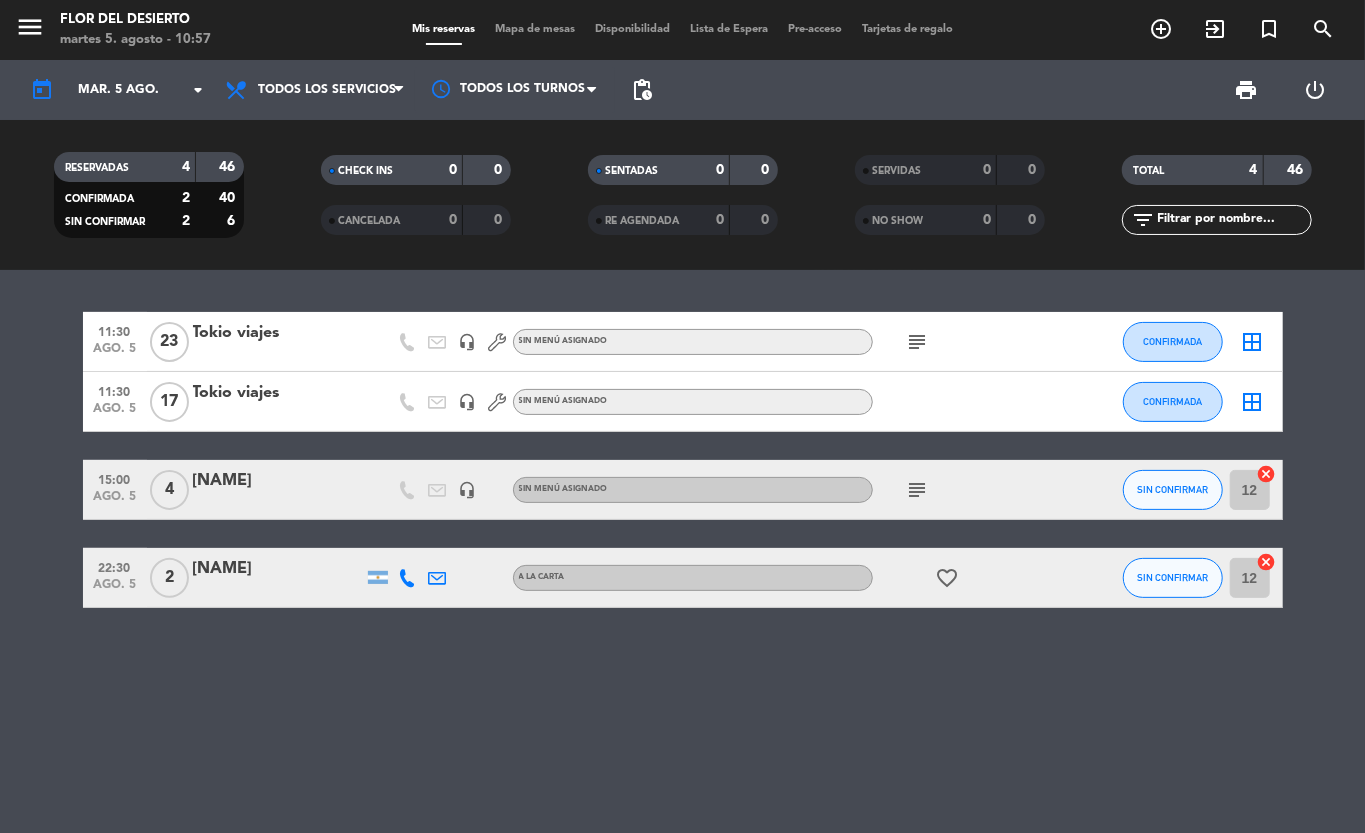 click 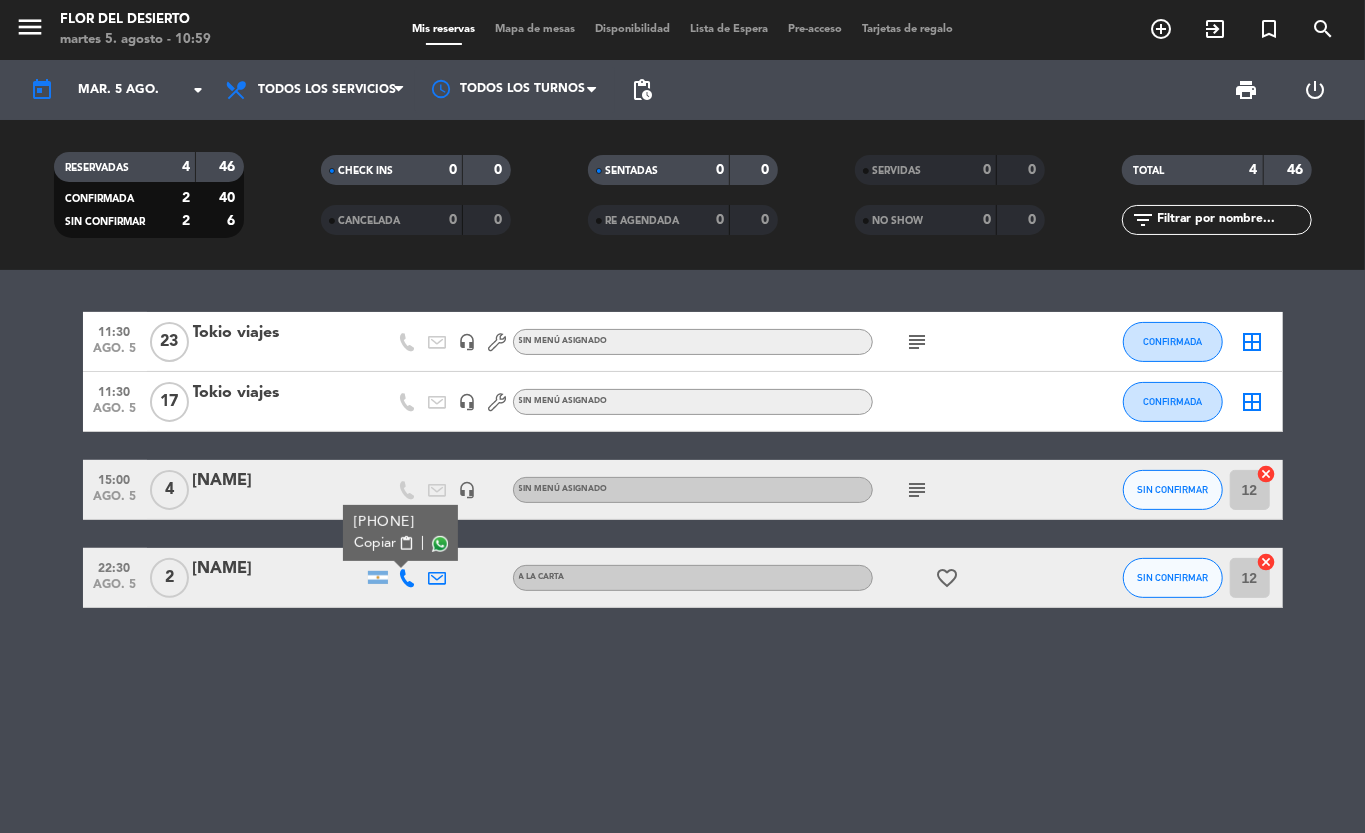 drag, startPoint x: 548, startPoint y: 732, endPoint x: 454, endPoint y: 781, distance: 106.004715 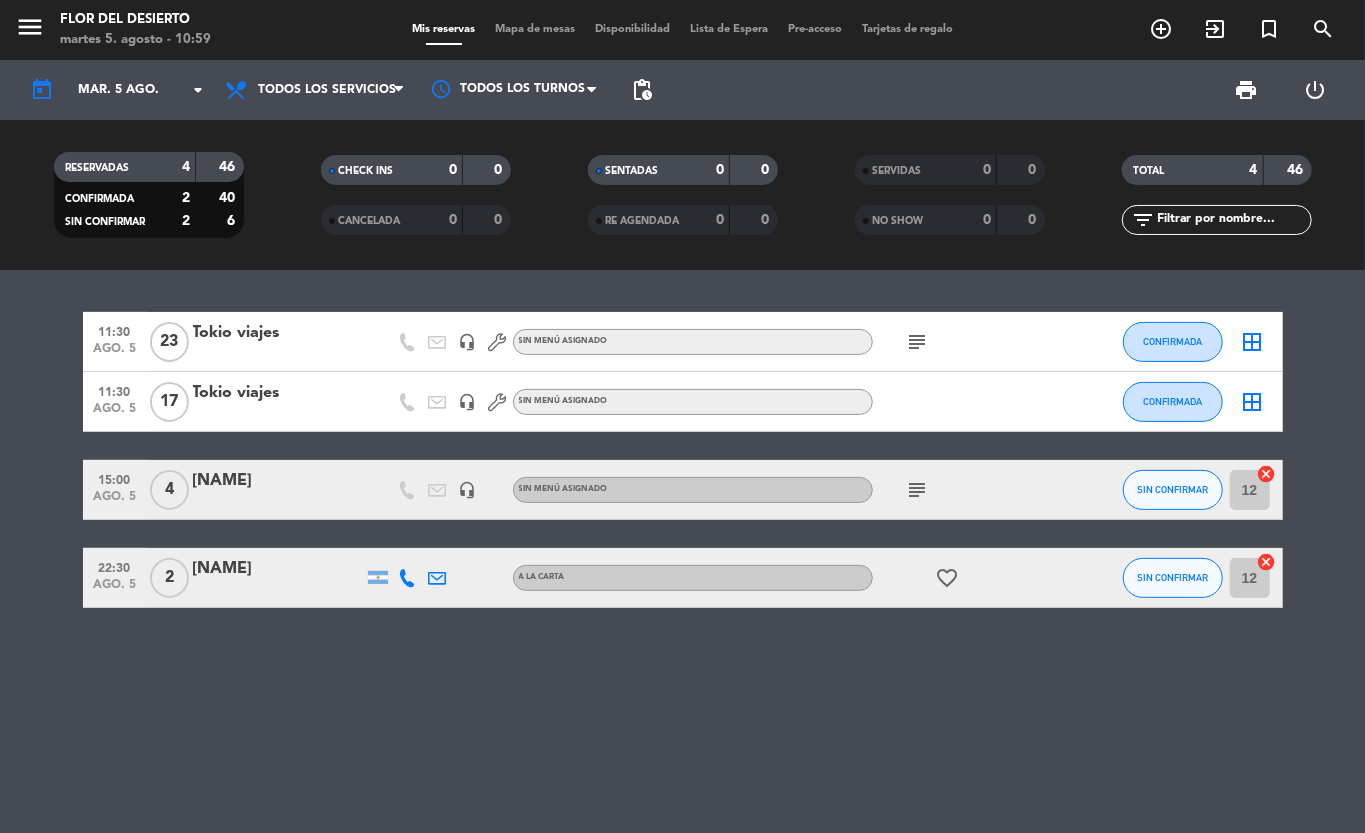 click on "subject" 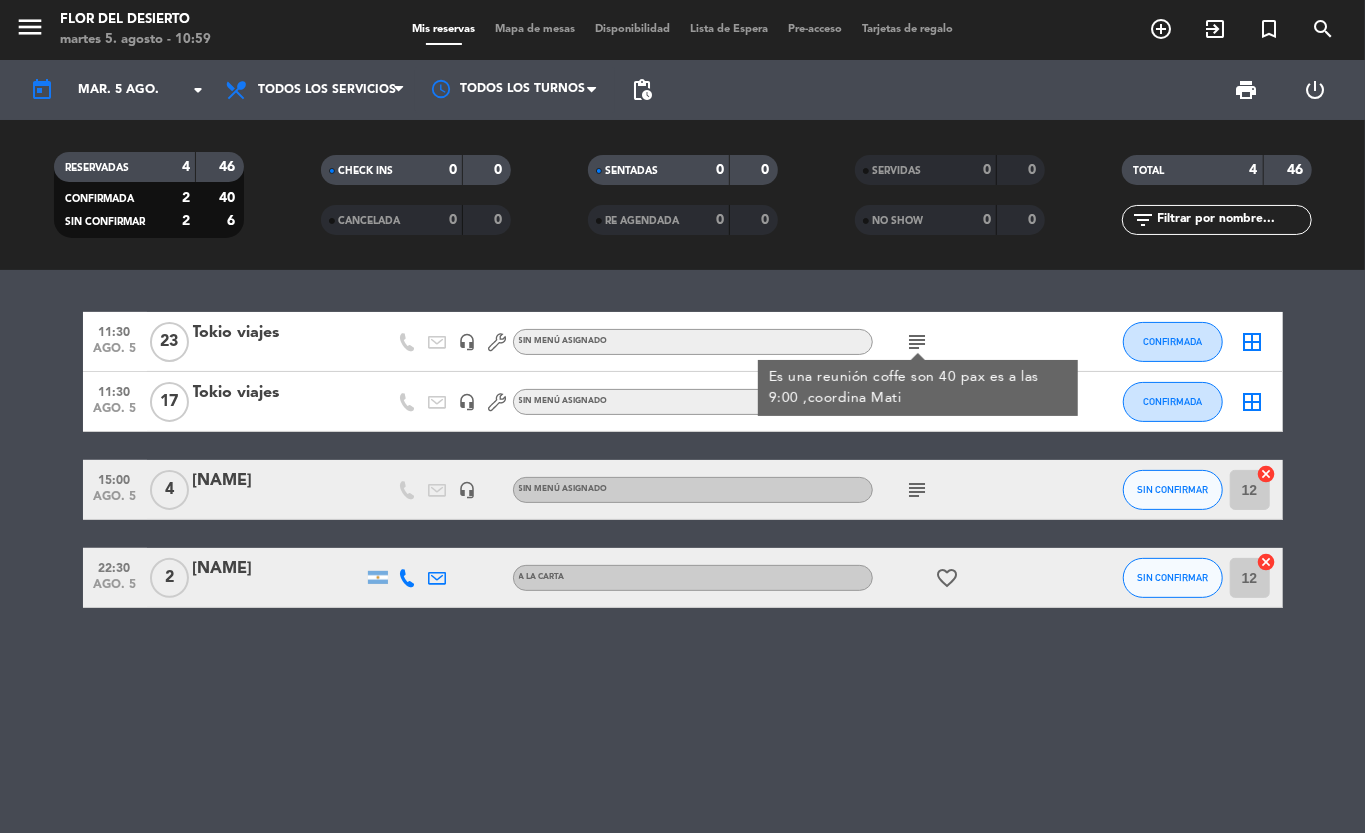 click on "11:30   ago. [DATE]   23   Tokio viajes   headset_mic  Sin menú asignado  subject  Es una reunión coffe son 40 pax es a las 9:00 ,coordina Mati CONFIRMADA  border_all   11:30   ago. [DATE]   17   Tokio viajes   headset_mic  Sin menú asignado CONFIRMADA  border_all   15:00   ago. [DATE]   4   Regina Mangilli   headset_mic  Sin menú asignado  subject  SIN CONFIRMAR 12  cancel   22:30   ago. [DATE]   2   Matías Nicolás Quevedo Fernández   A LA CARTA  favorite_border  SIN CONFIRMAR 12  cancel" 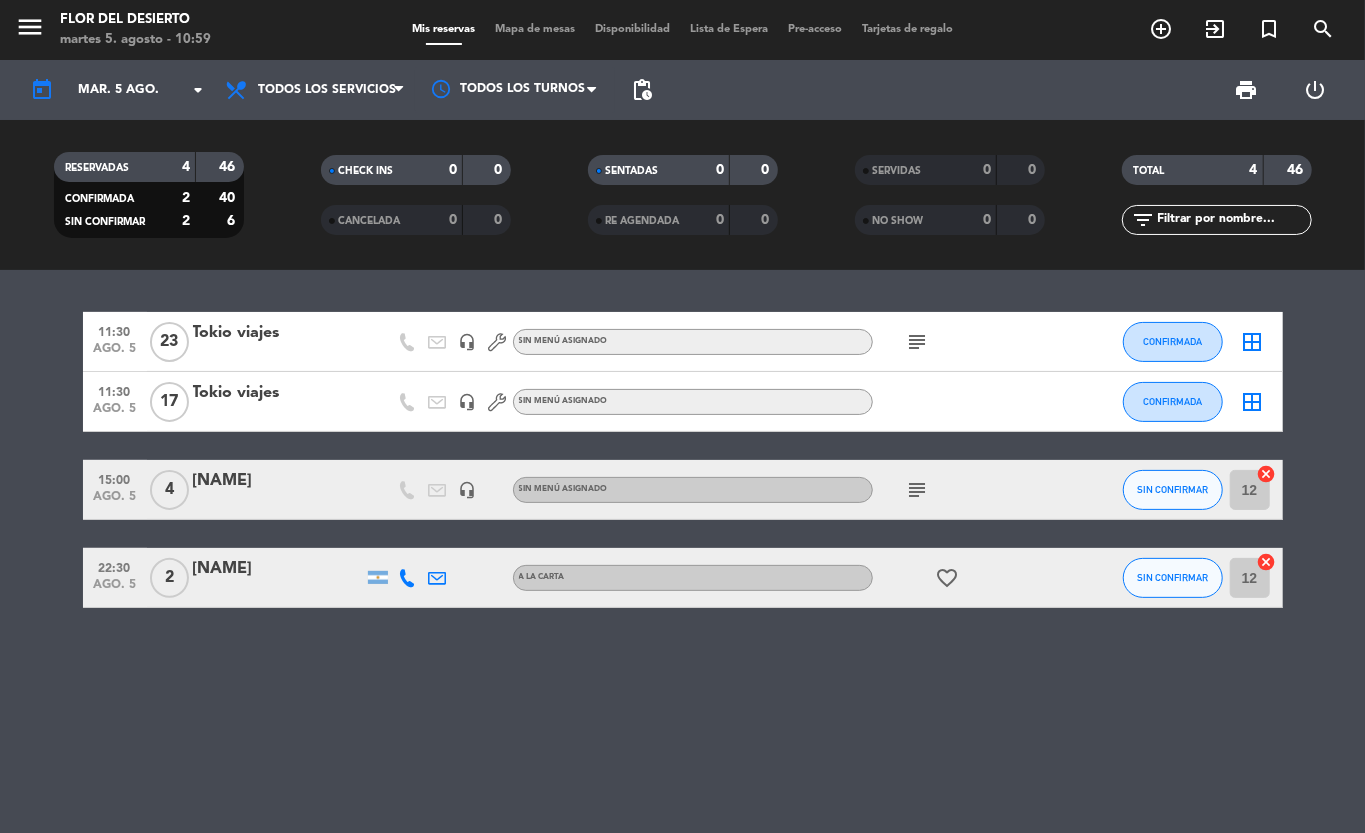 click on "subject" 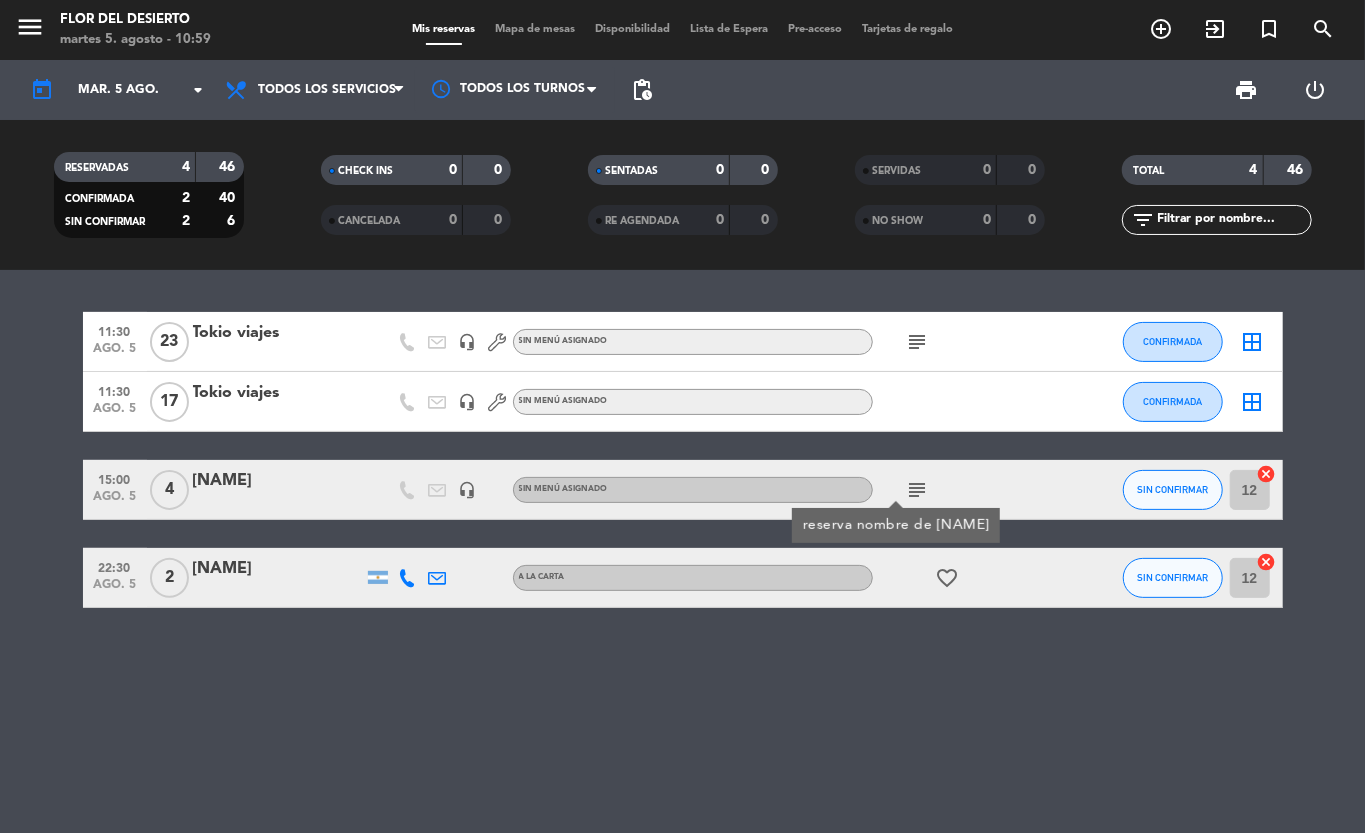 click on "11:30   ago. [DATE]   23   Tokio viajes   headset_mic  Sin menú asignado  subject  CONFIRMADA  border_all   11:30   ago. [DATE]   17   Tokio viajes   headset_mic  Sin menú asignado CONFIRMADA  border_all   15:00   ago. [DATE]   4   Regina Mangilli   headset_mic  Sin menú asignado  subject  reserva nombre de regina Mangilli SIN CONFIRMAR 12  cancel   22:30   ago. [DATE]   2   Matías Nicolás Quevedo Fernández   A LA CARTA  favorite_border  SIN CONFIRMAR 12  cancel" 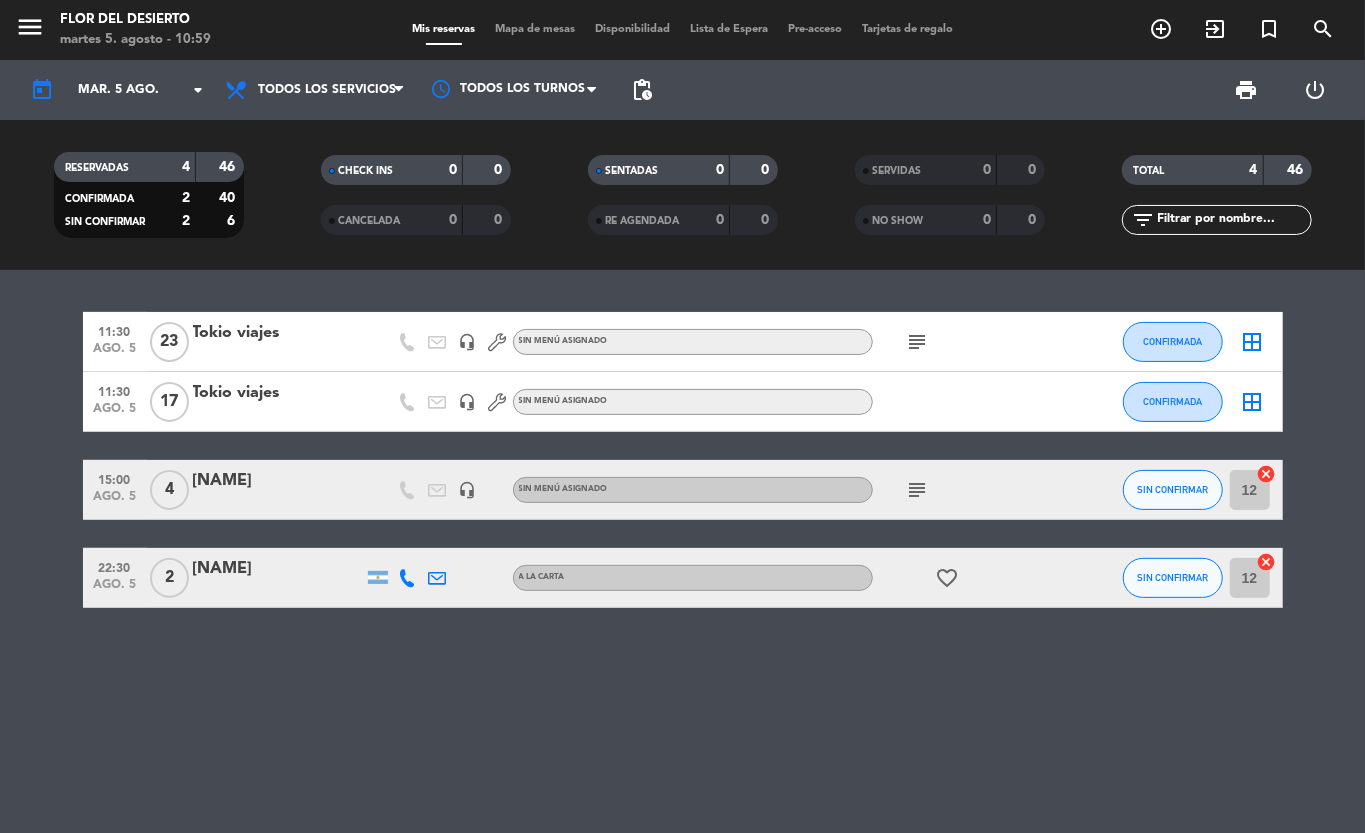 click on "menu  FLOR DEL DESIERTO   martes [DATE] - 10:59   Mis reservas   Mapa de mesas   Disponibilidad   Lista de Espera   Pre-acceso   Tarjetas de regalo  add_circle_outline exit_to_app turned_in_not search" 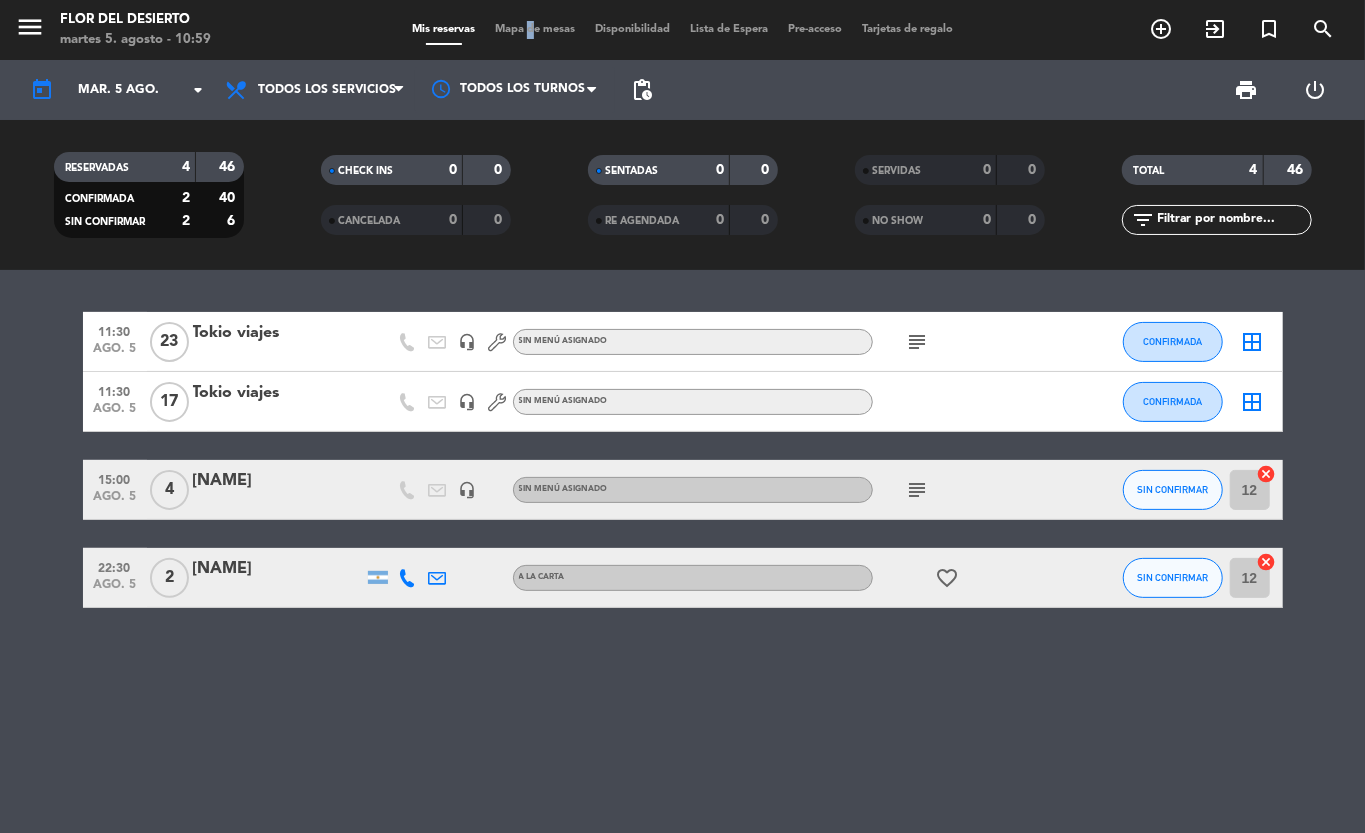 click on "Mapa de mesas" at bounding box center (535, 29) 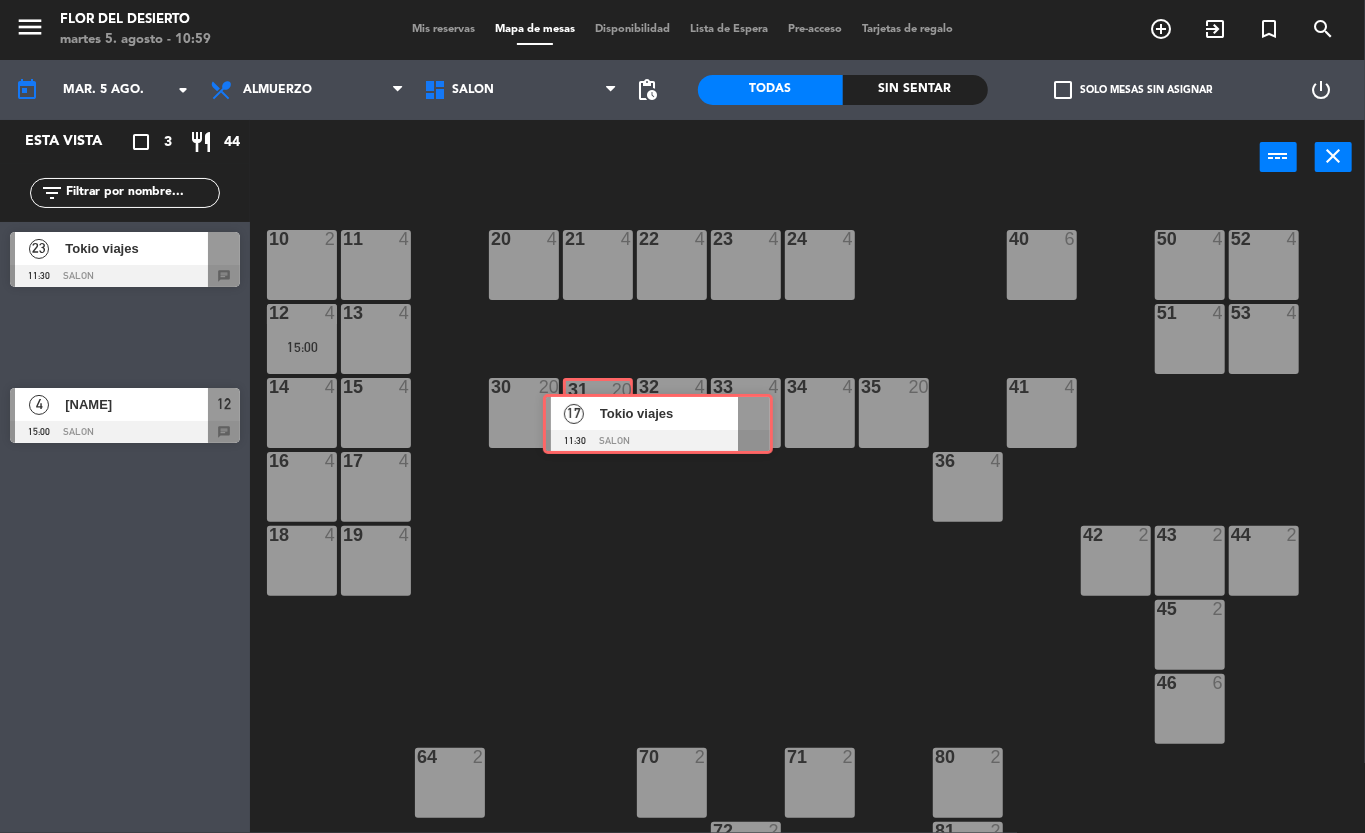 drag, startPoint x: 92, startPoint y: 334, endPoint x: 625, endPoint y: 421, distance: 540.0537 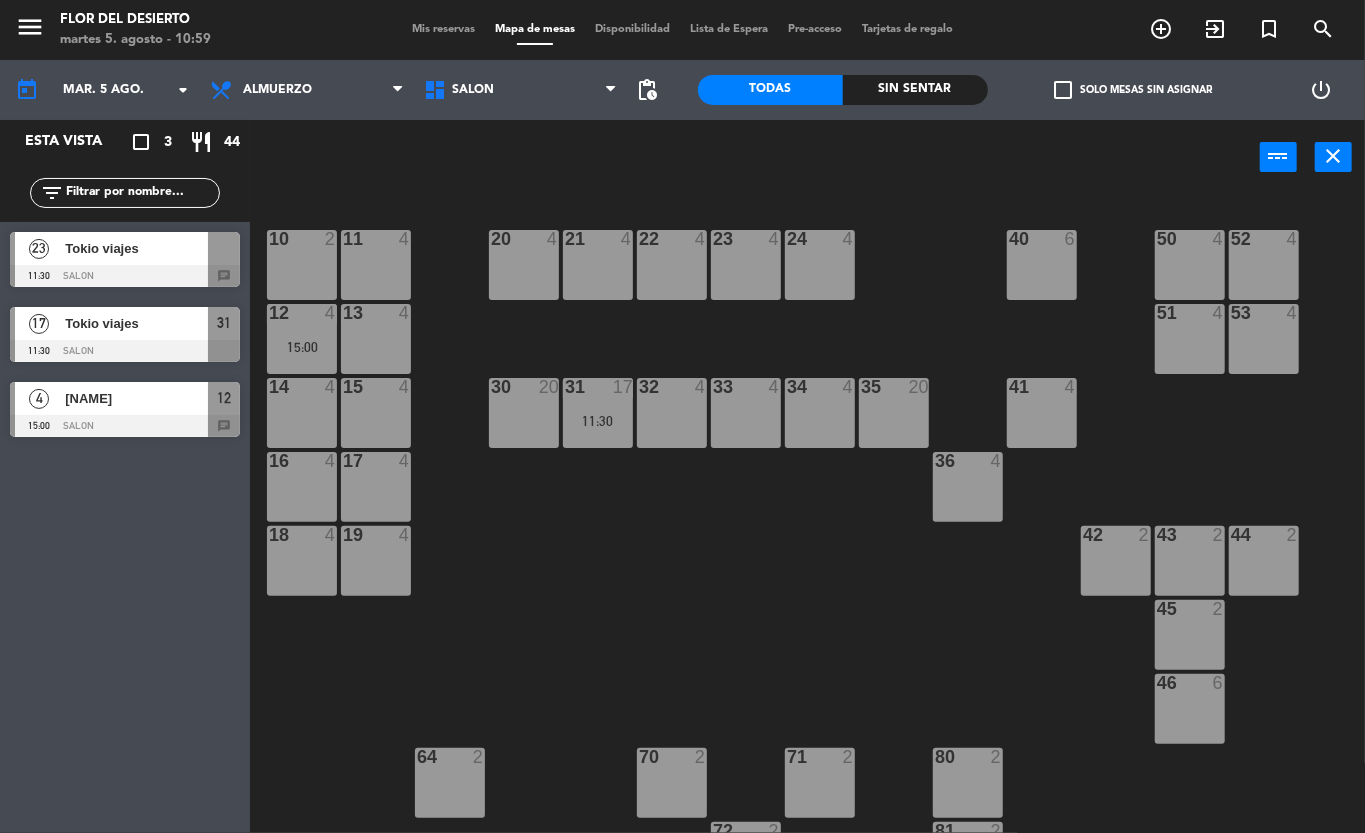 click on "31  17   11:30" at bounding box center (598, 413) 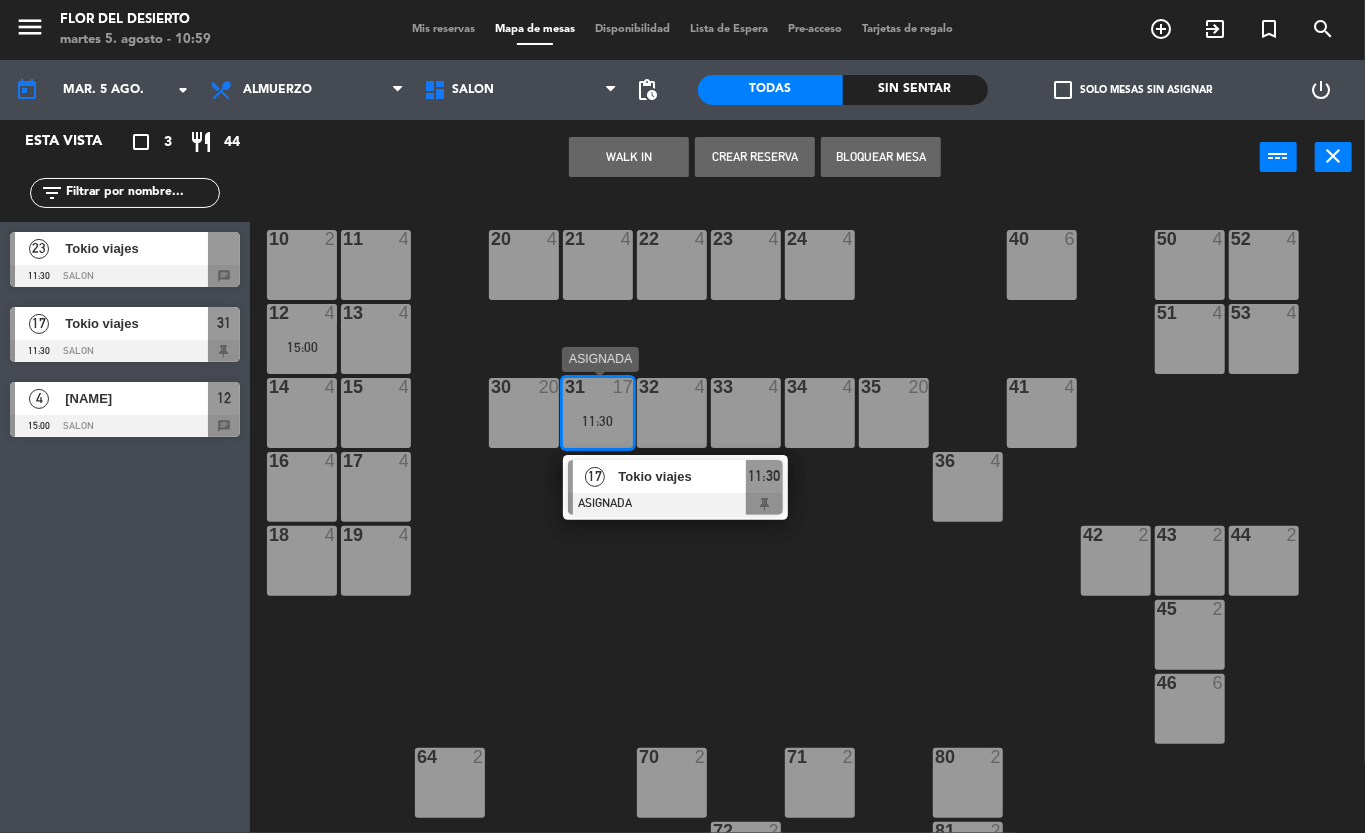 click on "17   Tokio viajes   ASIGNADA  11:30" at bounding box center [675, 487] 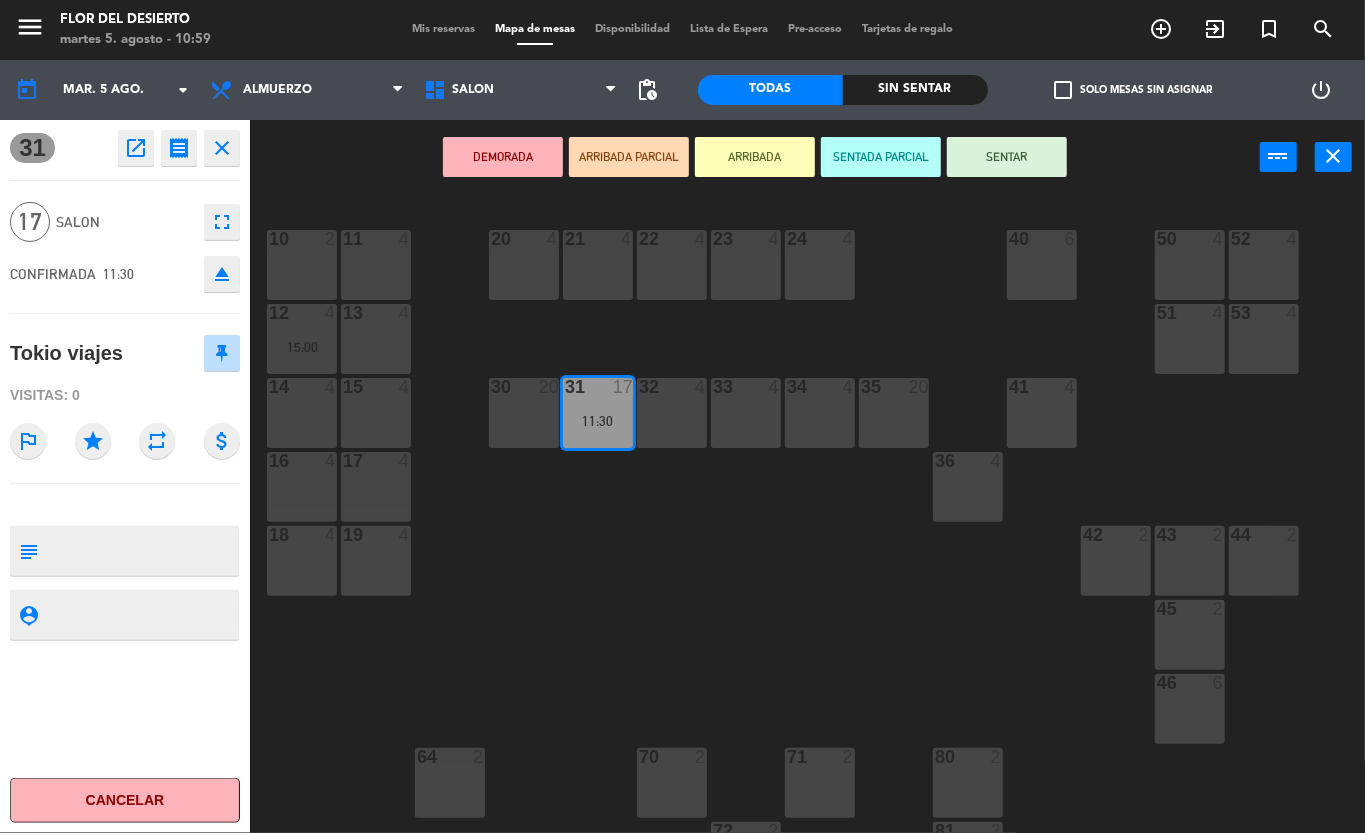 click on "SENTAR" at bounding box center [1007, 157] 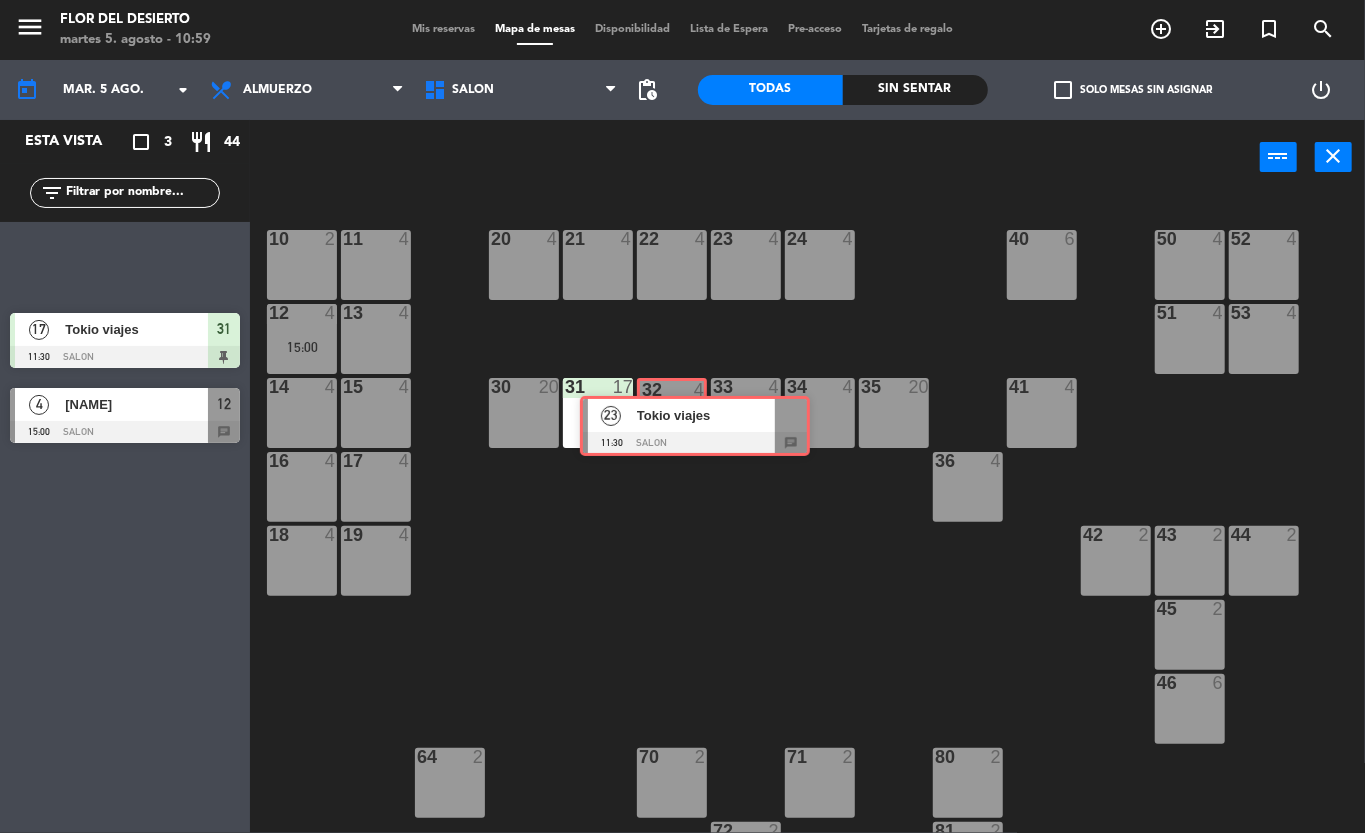 drag, startPoint x: 86, startPoint y: 246, endPoint x: 652, endPoint y: 410, distance: 589.28094 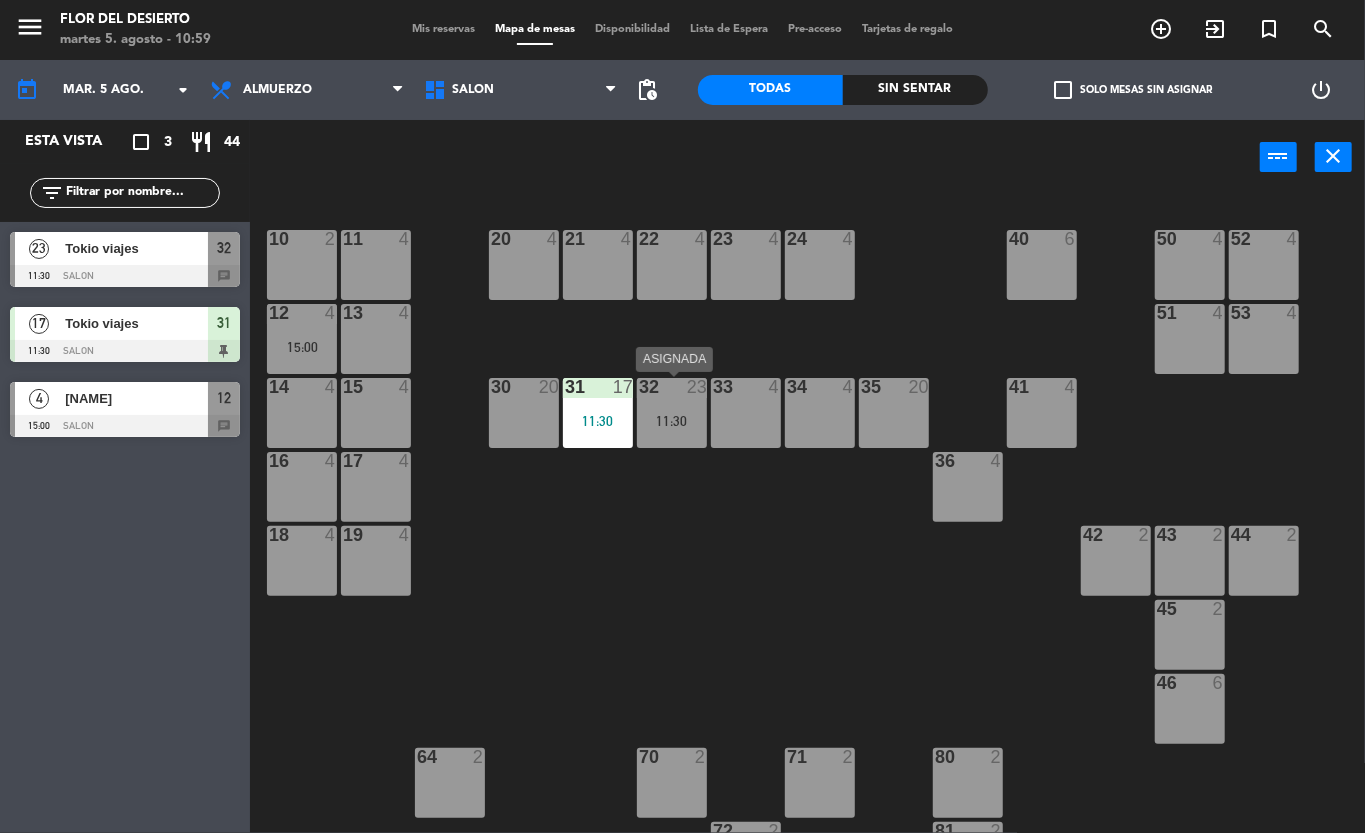 click on "11:30" at bounding box center (672, 421) 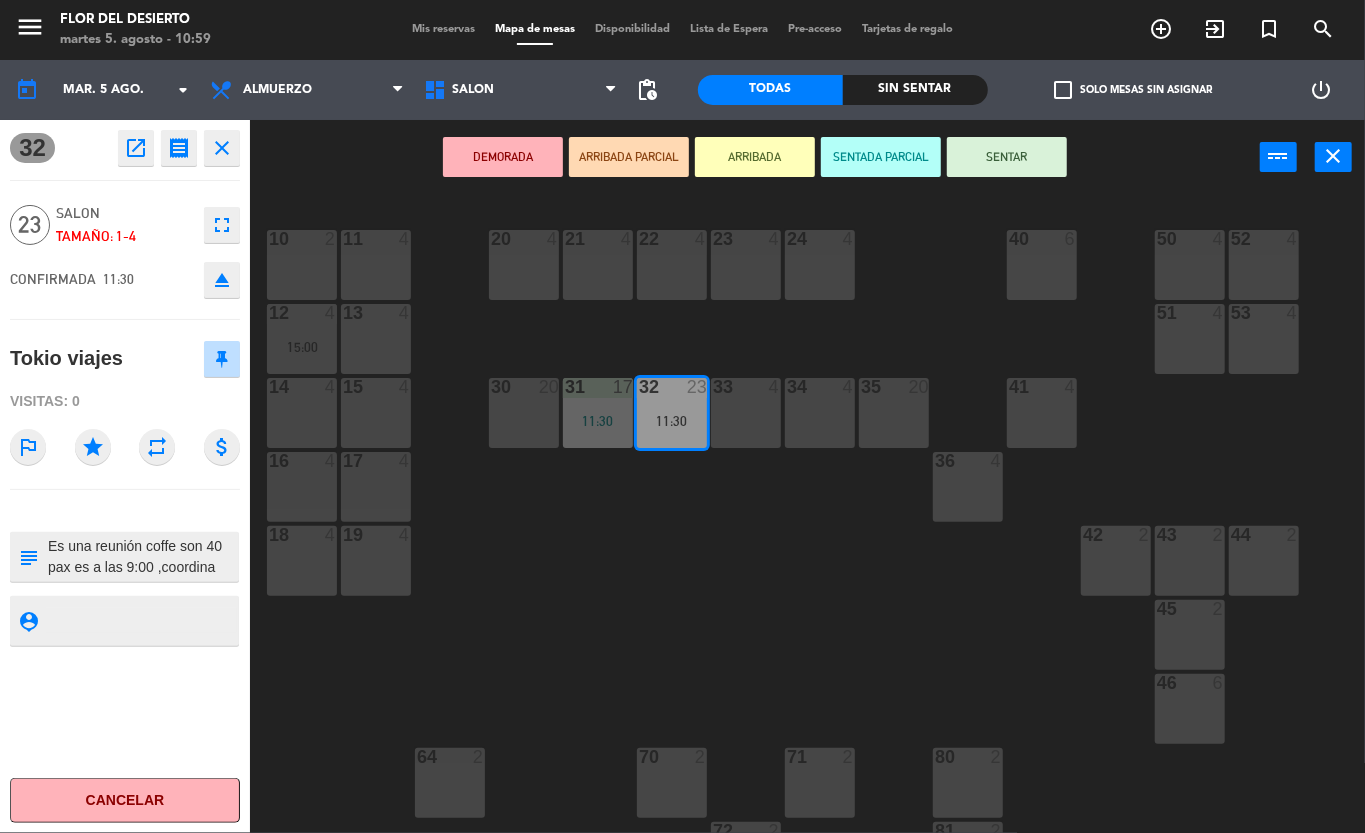 click on "SENTAR" at bounding box center (1007, 157) 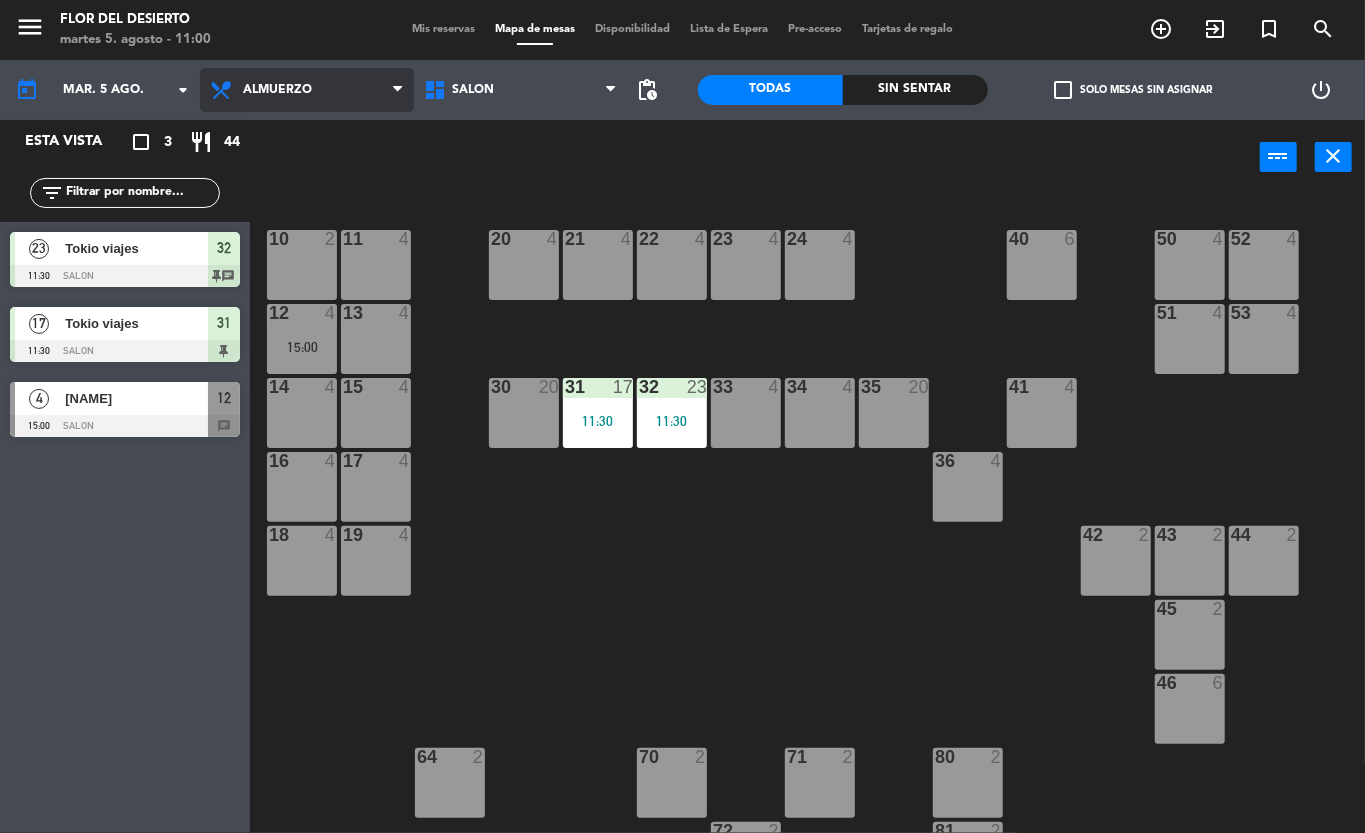 click on "Almuerzo" at bounding box center [307, 90] 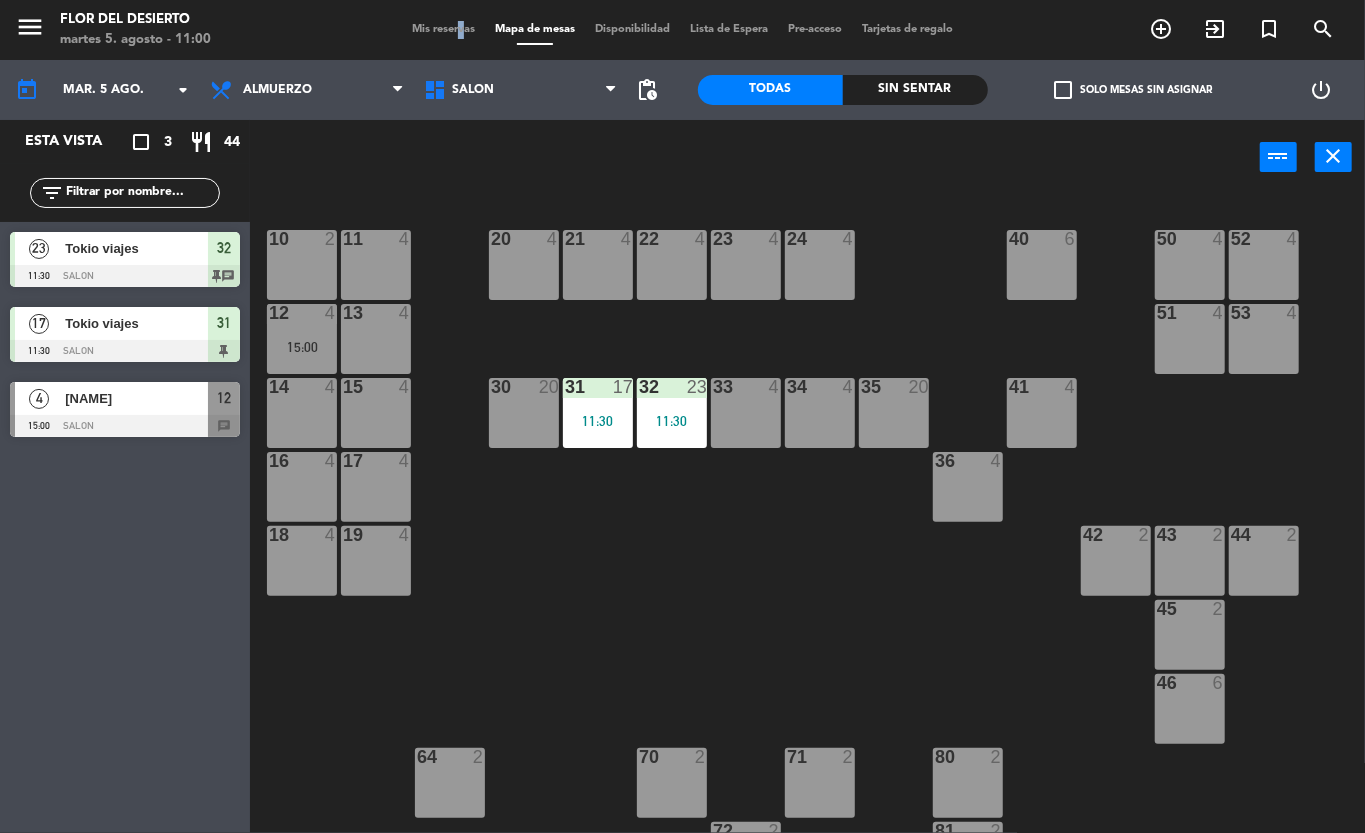 click on "Mis reservas" at bounding box center (443, 29) 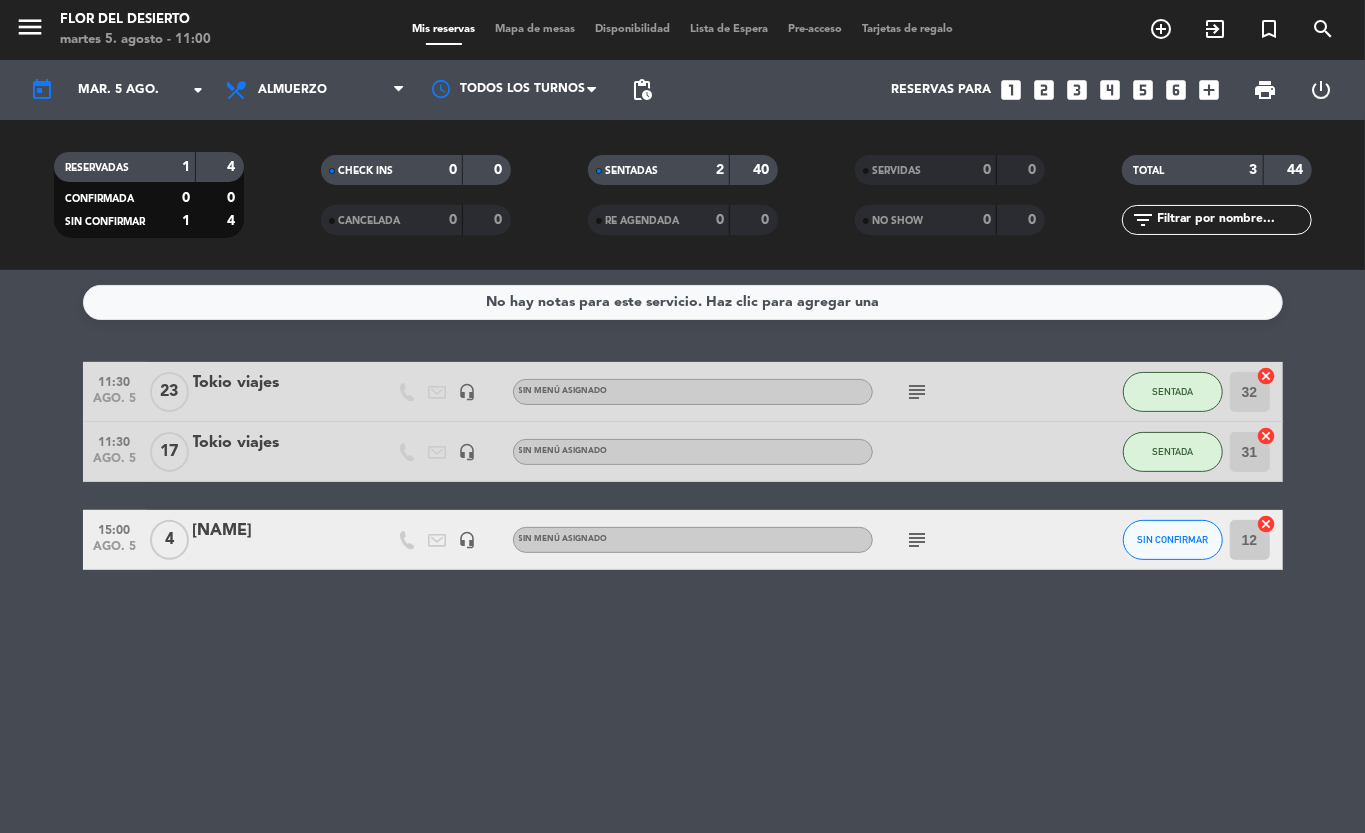 click on "subject" 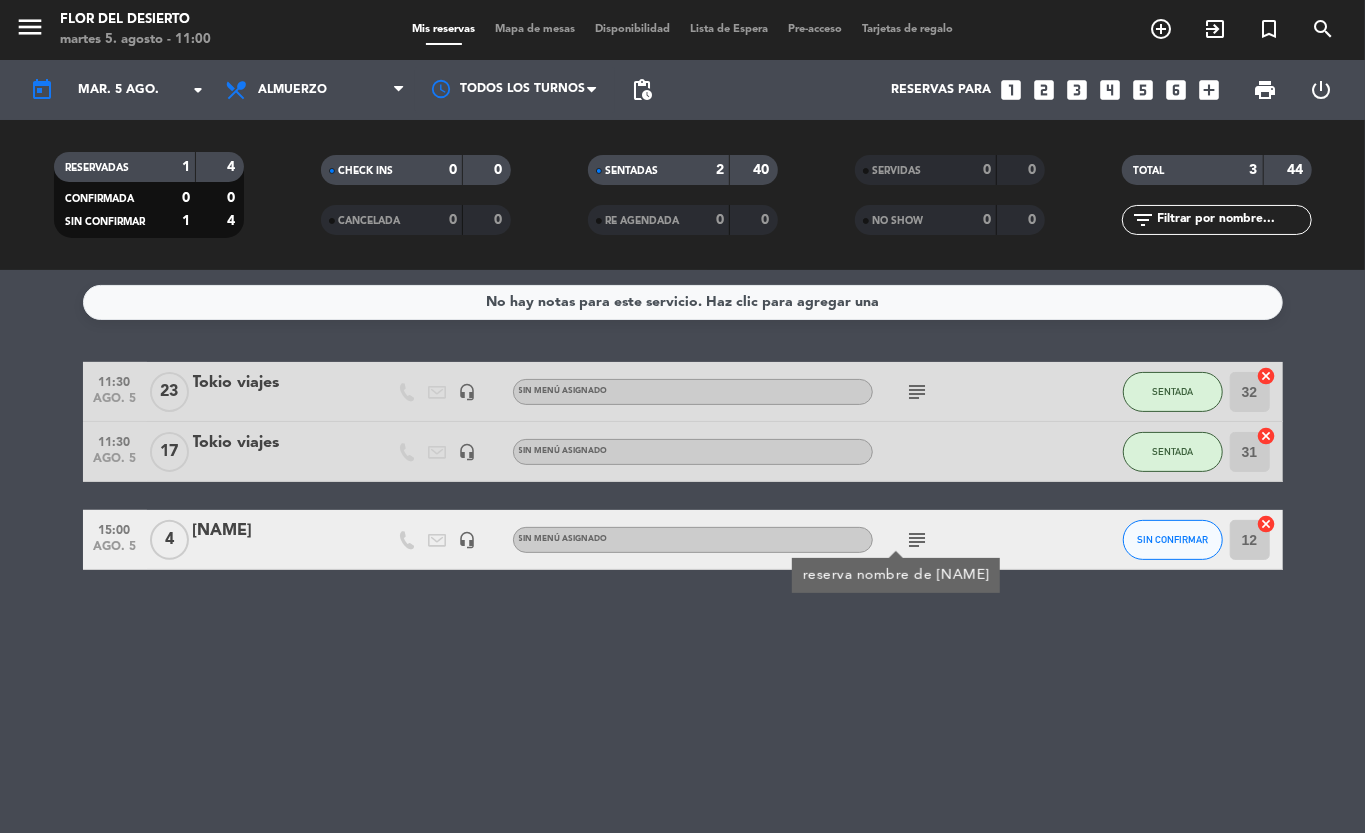 click on "No hay notas para este servicio. Haz clic para agregar una   11:30   ago. [DATE]   23   Tokio viajes   headset_mic  Sin menú asignado  subject  SENTADA 32  cancel   11:30   ago. [DATE]   17   Tokio viajes   headset_mic  Sin menú asignado SENTADA 31  cancel   15:00   ago. [DATE]   4   Regina Mangilli   headset_mic  Sin menú asignado  subject  reserva nombre de regina Mangilli SIN CONFIRMAR 12  cancel" 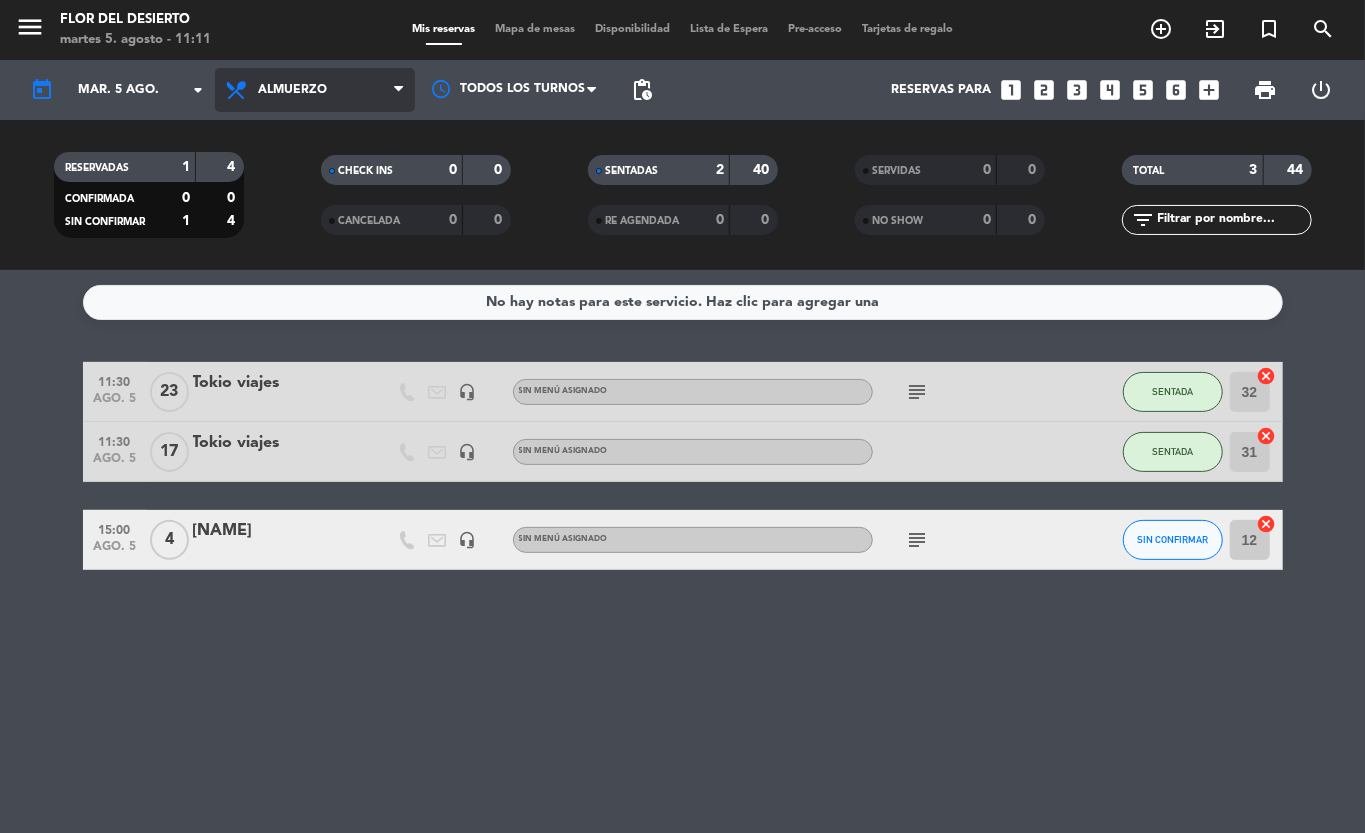 drag, startPoint x: 241, startPoint y: 90, endPoint x: 261, endPoint y: 129, distance: 43.829212 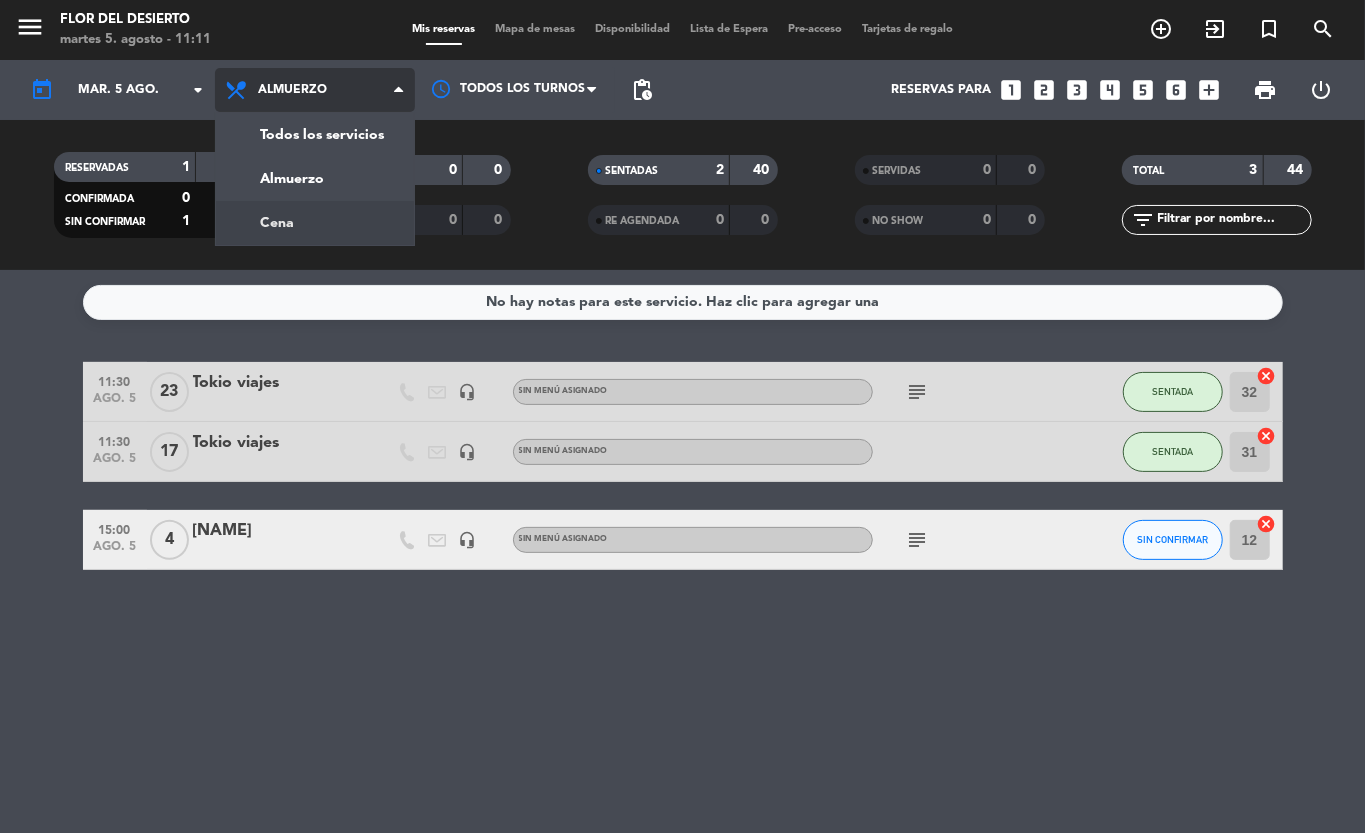 click on "menu  FLOR DEL DESIERTO   martes [DATE] - 11:11   Mis reservas   Mapa de mesas   Disponibilidad   Lista de Espera   Pre-acceso   Tarjetas de regalo  add_circle_outline exit_to_app turned_in_not search today    mar. [DATE] ago. arrow_drop_down  Todos los servicios  Almuerzo  Cena  Almuerzo  Todos los servicios  Almuerzo  Cena Todos los turnos pending_actions  Reservas para   looks_one   looks_two   looks_3   looks_4   looks_5   looks_6   add_box  print  power_settings_new   RESERVADAS   1   4   CONFIRMADA   0   0   SIN CONFIRMAR   1   4   CHECK INS   0   0   CANCELADA   0   0   SENTADAS   2   40   RE AGENDADA   0   0   SERVIDAS   0   0   NO SHOW   0   0   TOTAL   3   44  filter_list" 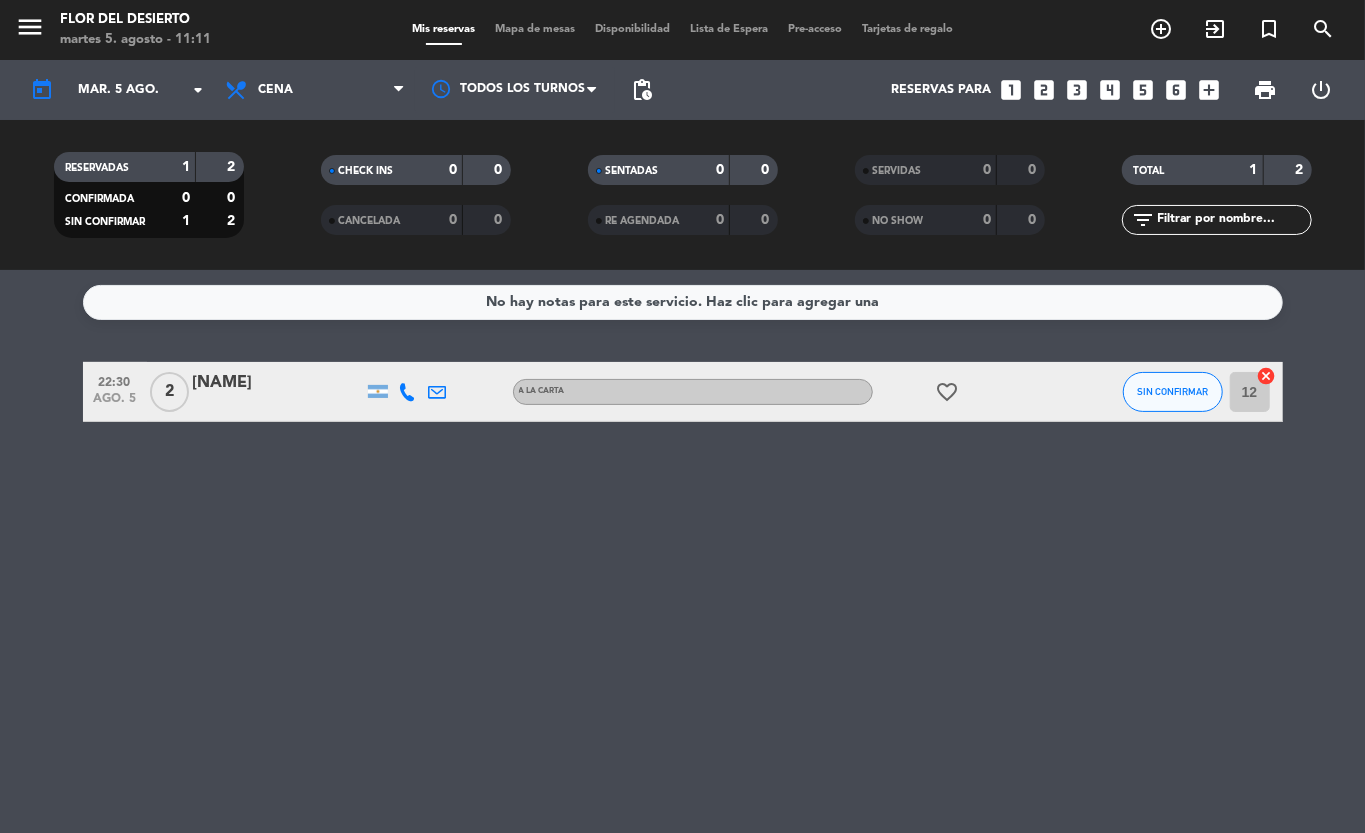 click on "[NAME]" 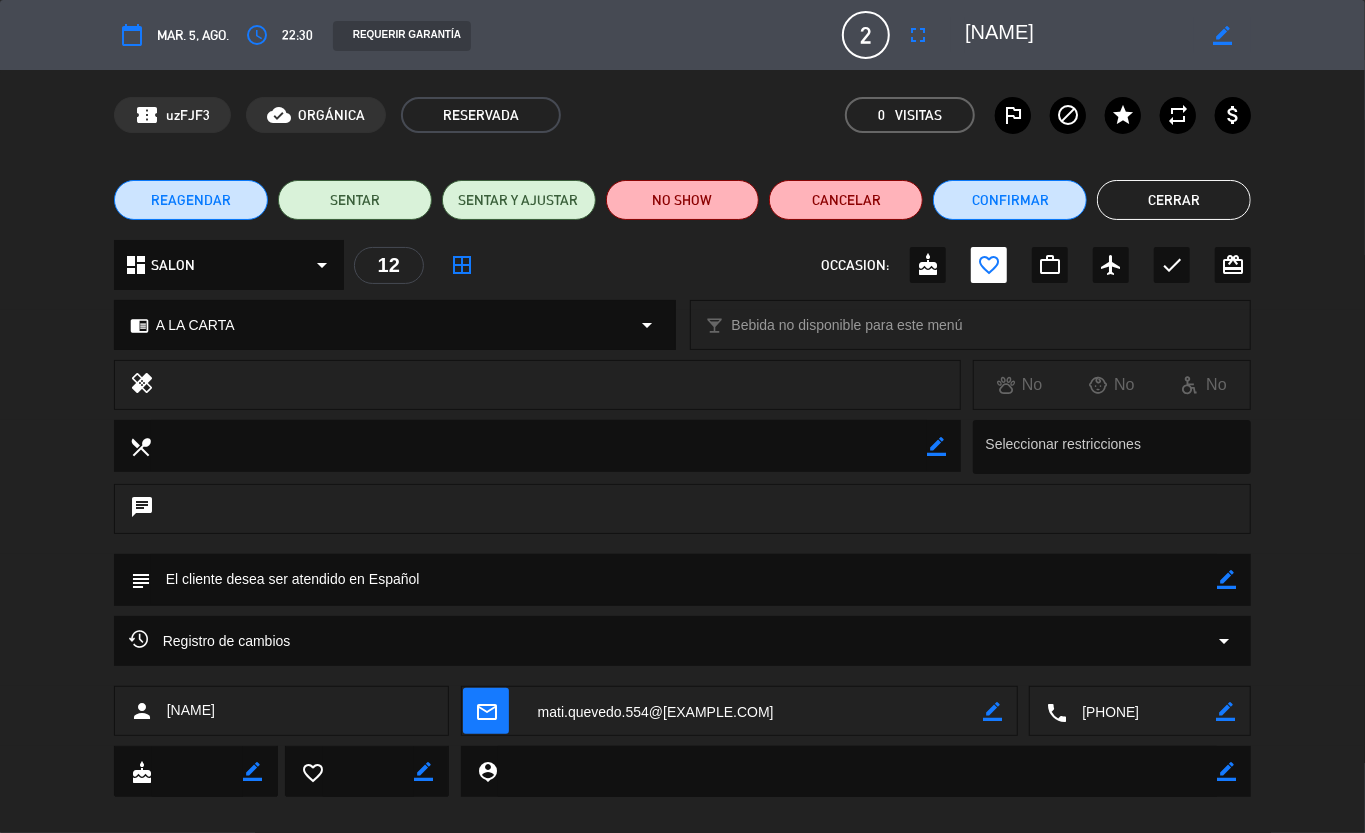 click on "22:30" 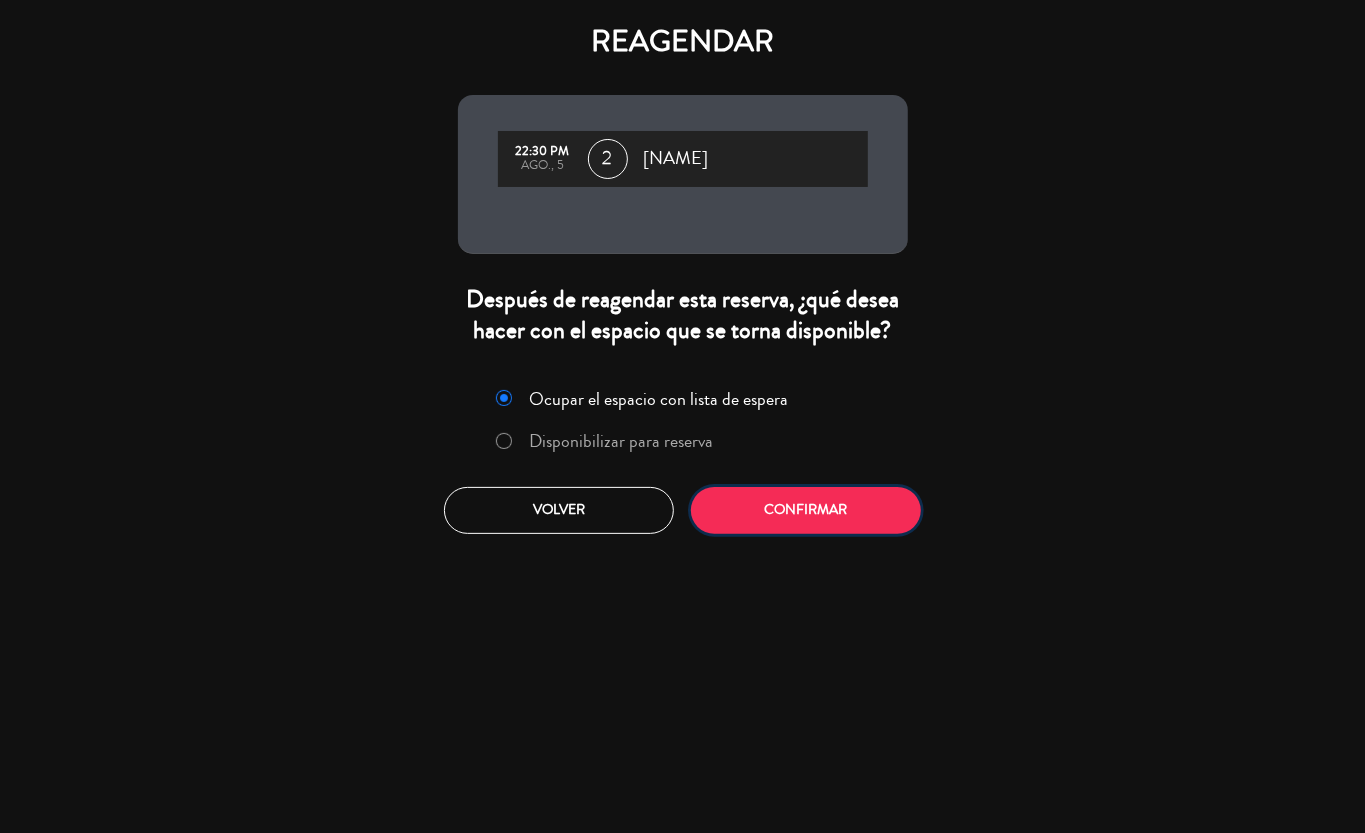 click on "Confirmar" 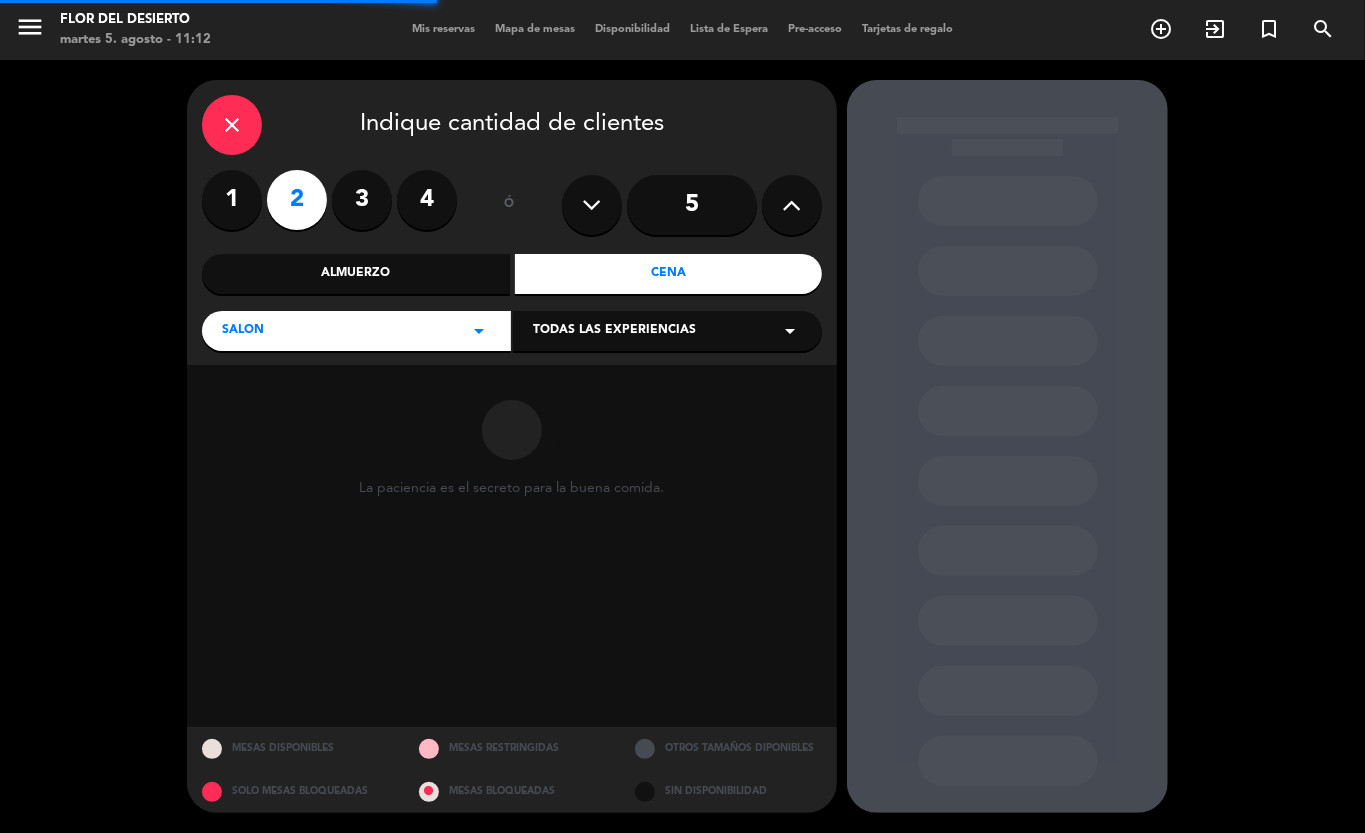 click on "2" at bounding box center [297, 200] 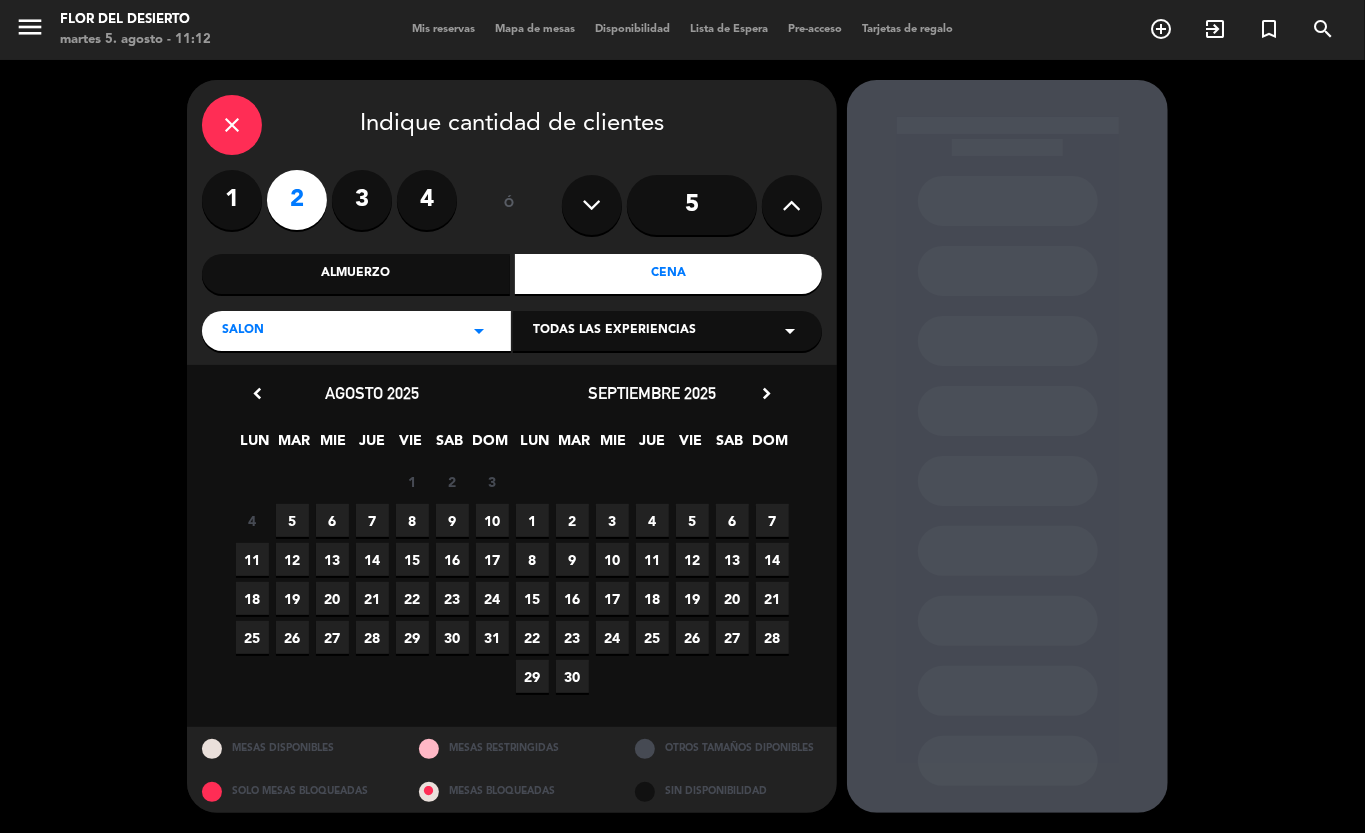 click on "5" at bounding box center (292, 520) 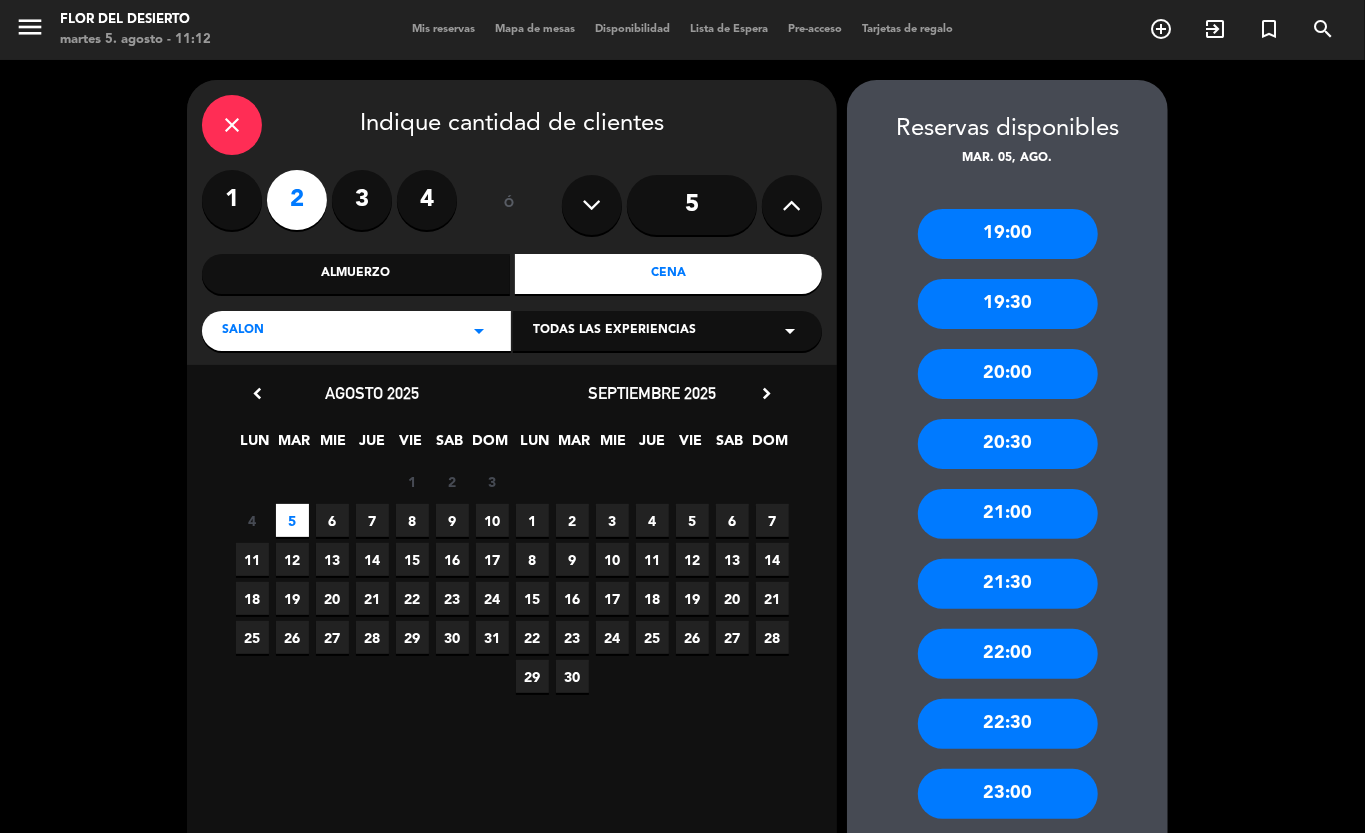 scroll, scrollTop: 112, scrollLeft: 0, axis: vertical 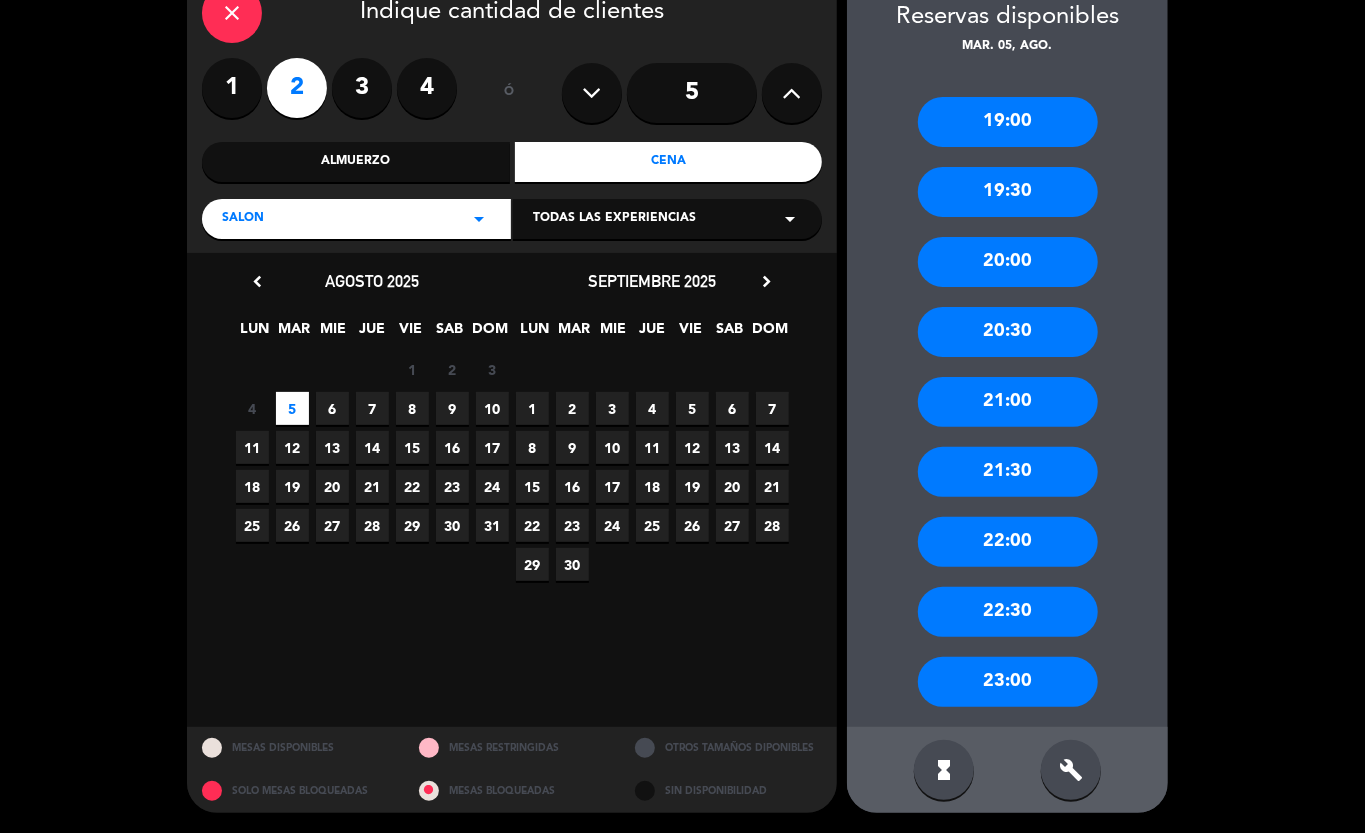 click on "21:00" at bounding box center [1008, 402] 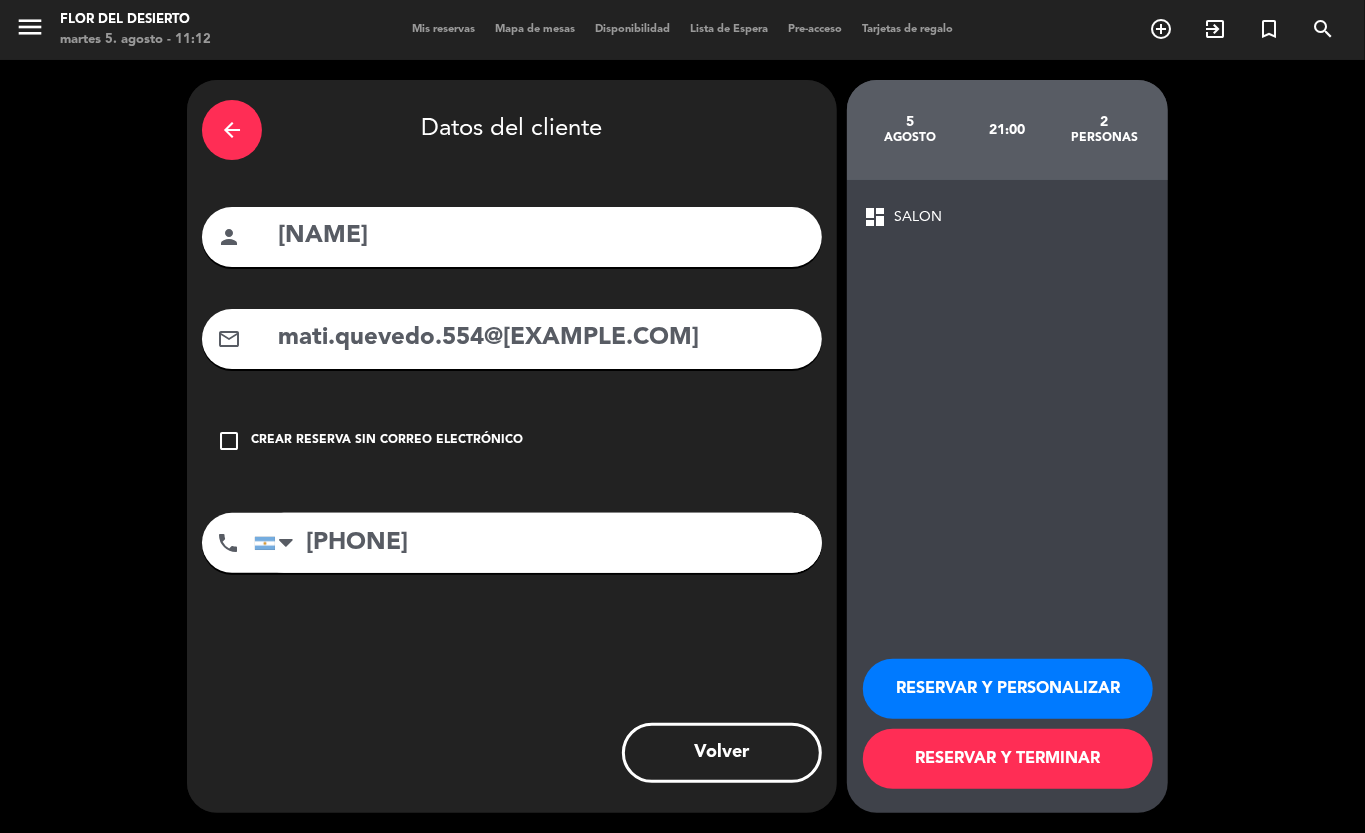 click on "RESERVAR Y PERSONALIZAR" at bounding box center (1008, 689) 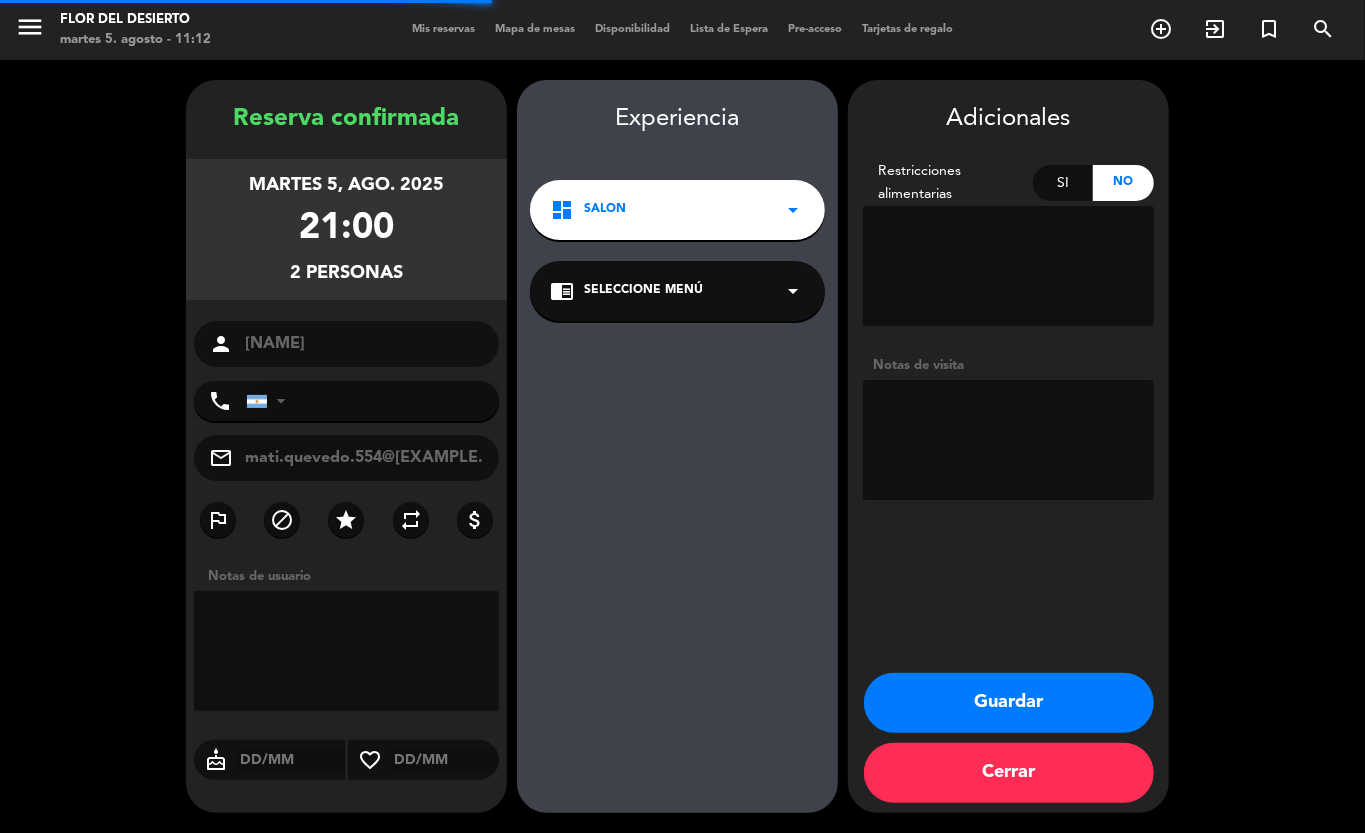 type on "[PHONE]" 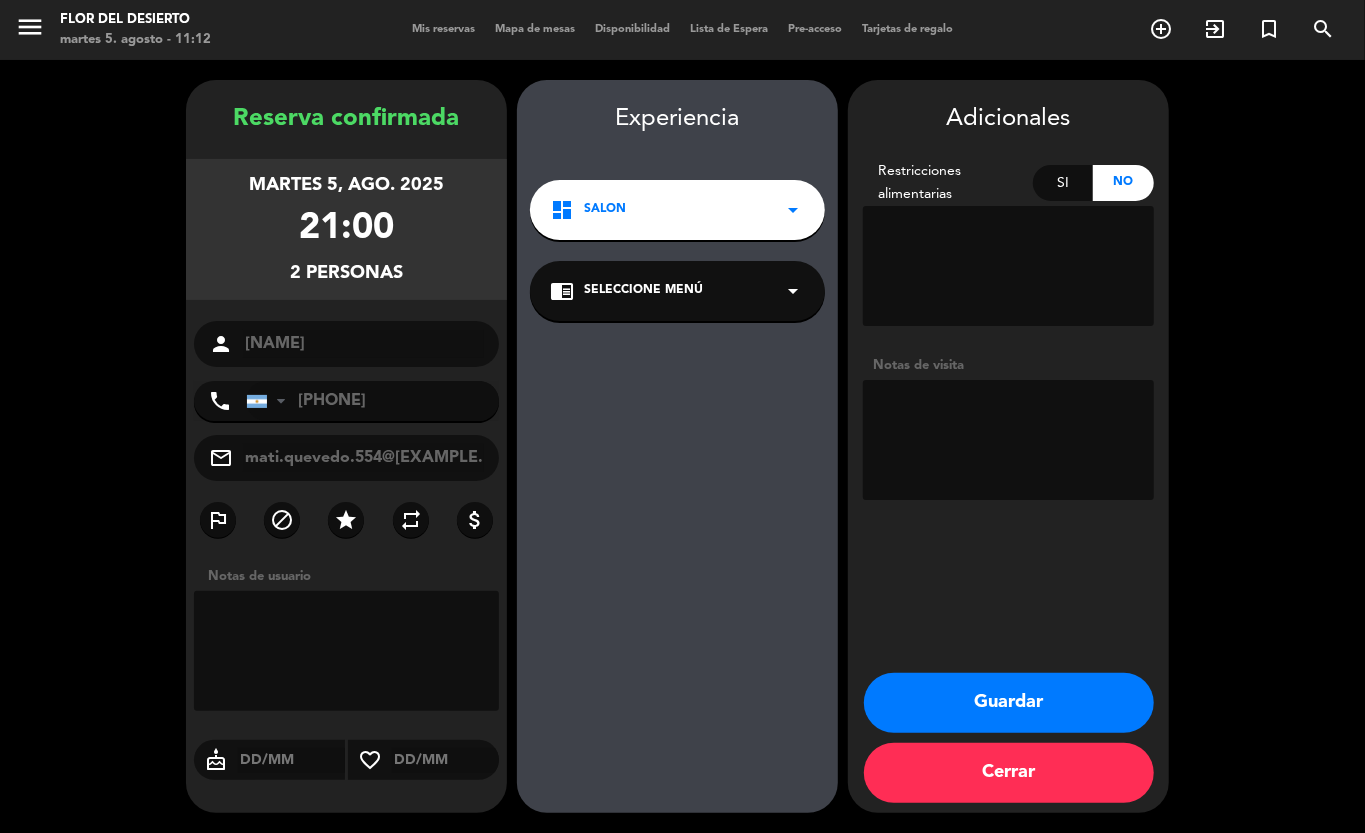 click on "Guardar" at bounding box center [1009, 703] 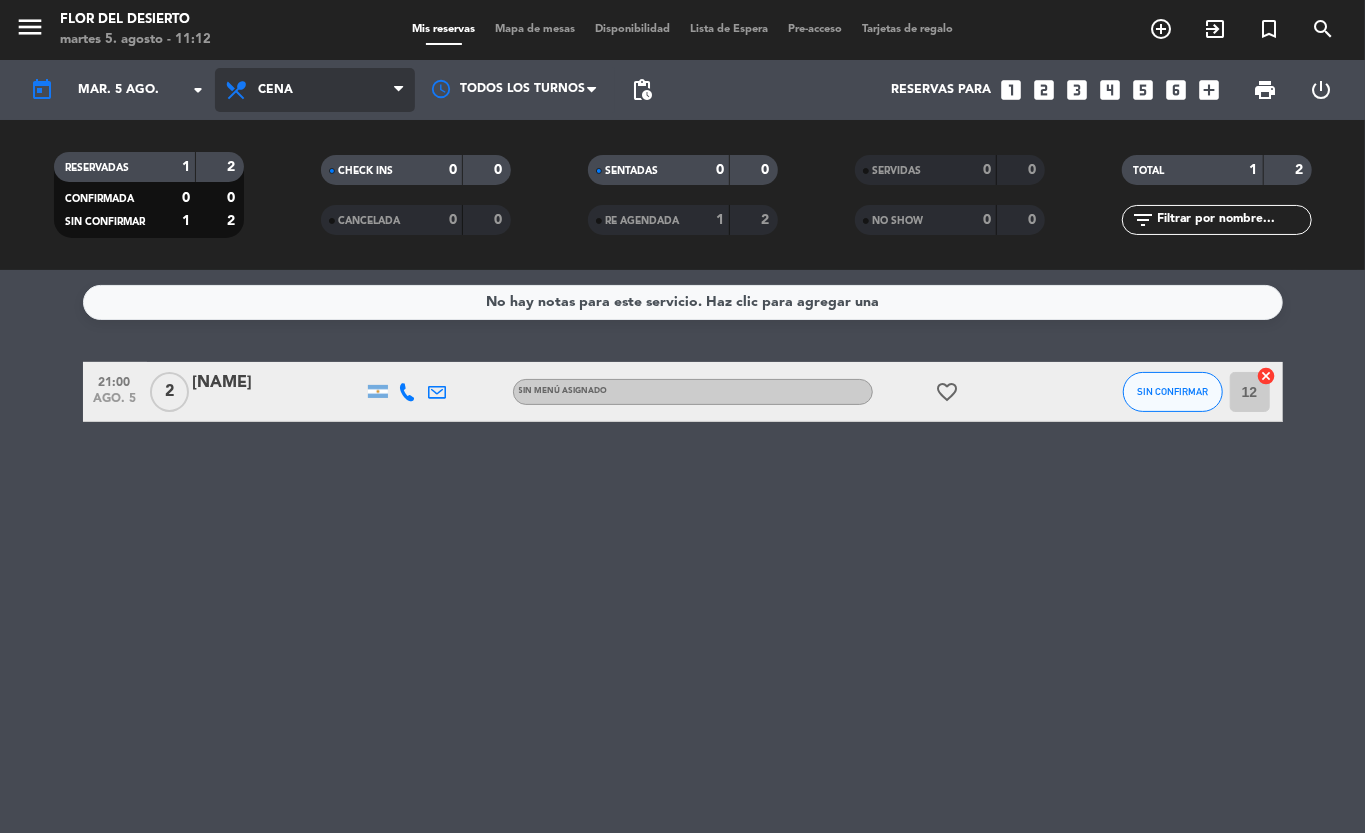 click on "Cena" at bounding box center (275, 90) 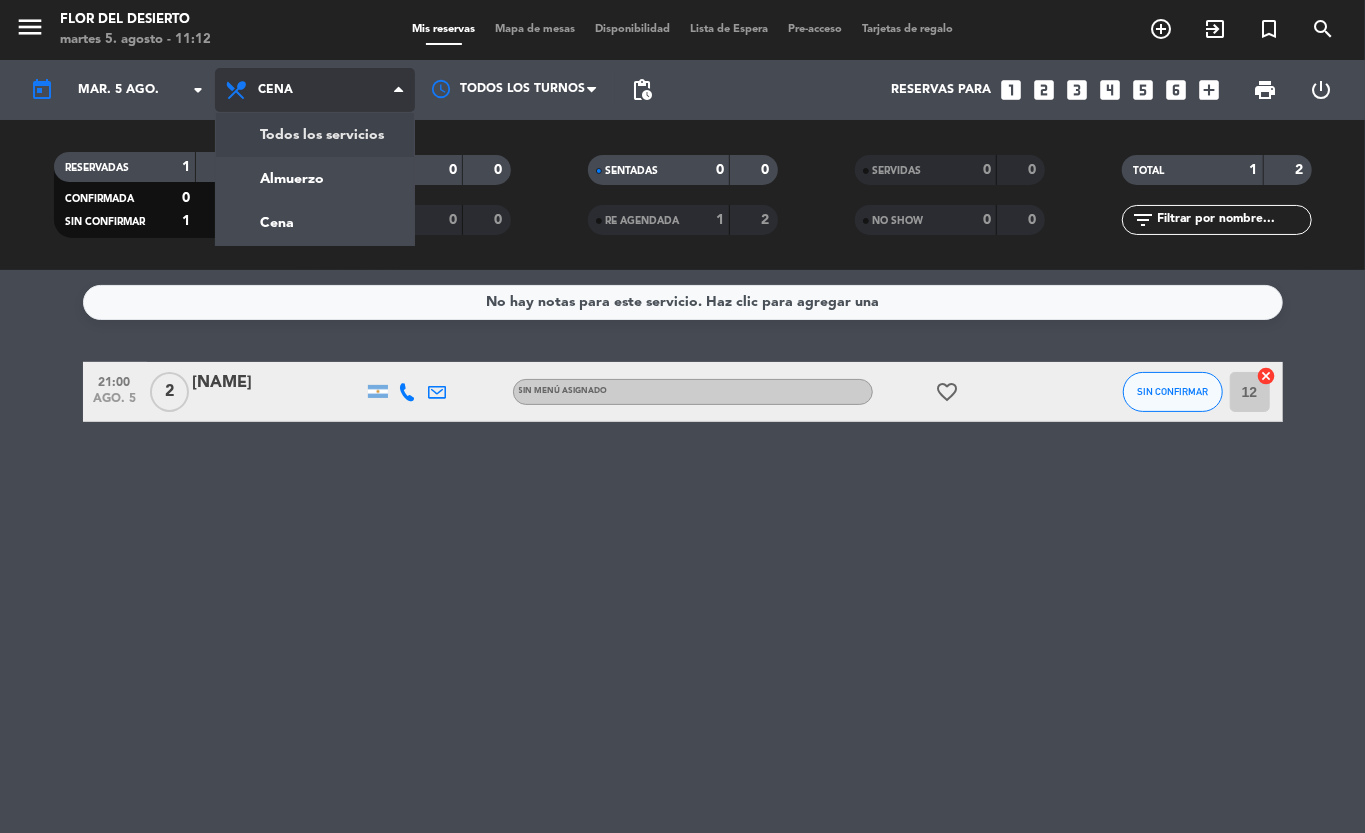 click on "menu  FLOR DEL DESIERTO   martes [DATE] - 11:12   Mis reservas   Mapa de mesas   Disponibilidad   Lista de Espera   Pre-acceso   Tarjetas de regalo  add_circle_outline exit_to_app turned_in_not search today    mar. [DATE] ago. arrow_drop_down  Todos los servicios  Almuerzo  Cena  Cena  Todos los servicios  Almuerzo  Cena Todos los turnos pending_actions  Reservas para   looks_one   looks_two   looks_3   looks_4   looks_5   looks_6   add_box  print  power_settings_new   RESERVADAS   1   2   CONFIRMADA   0   0   SIN CONFIRMAR   1   2   CHECK INS   0   0   CANCELADA   0   0   SENTADAS   0   0   RE AGENDADA   1   2   SERVIDAS   0   0   NO SHOW   0   0   TOTAL   1   2  filter_list" 